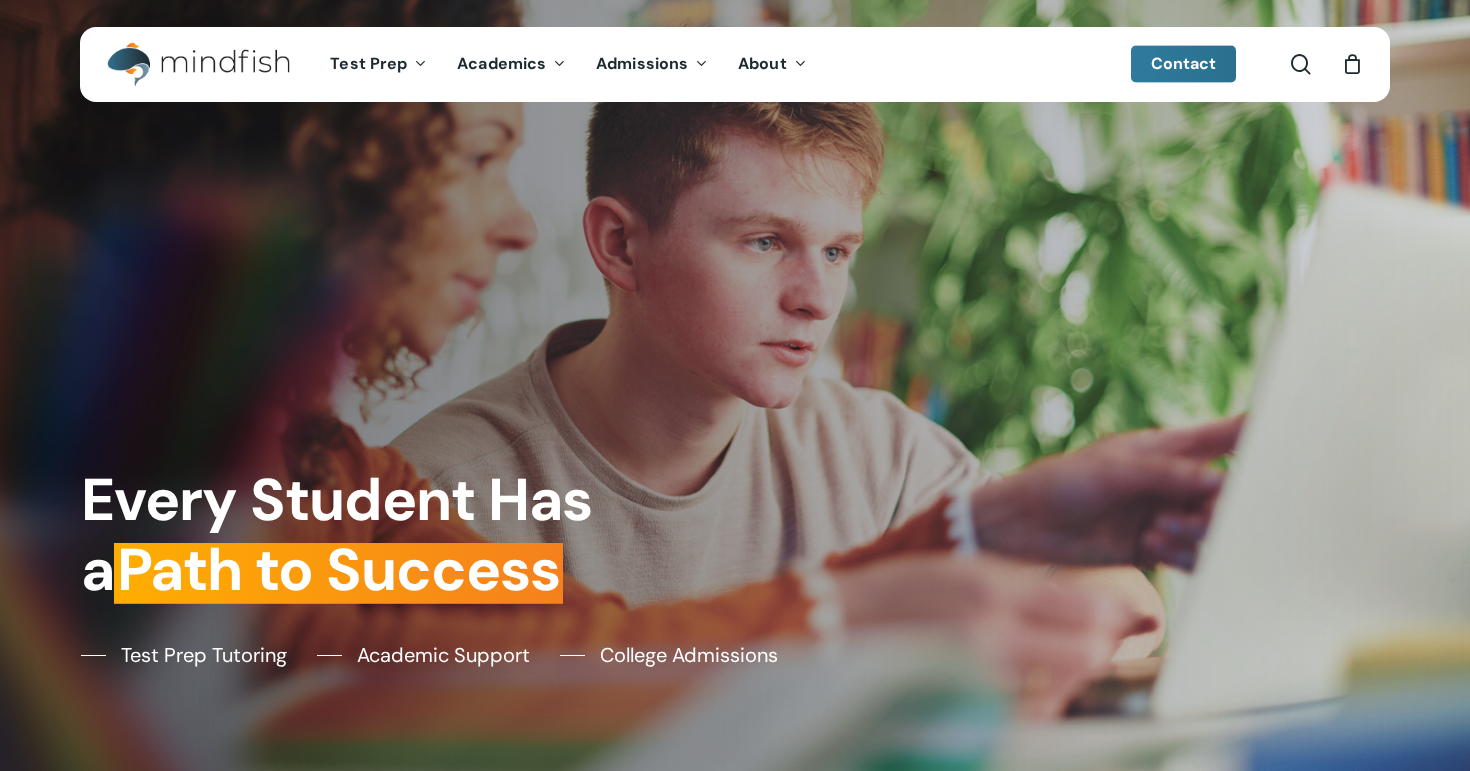 scroll, scrollTop: 0, scrollLeft: 0, axis: both 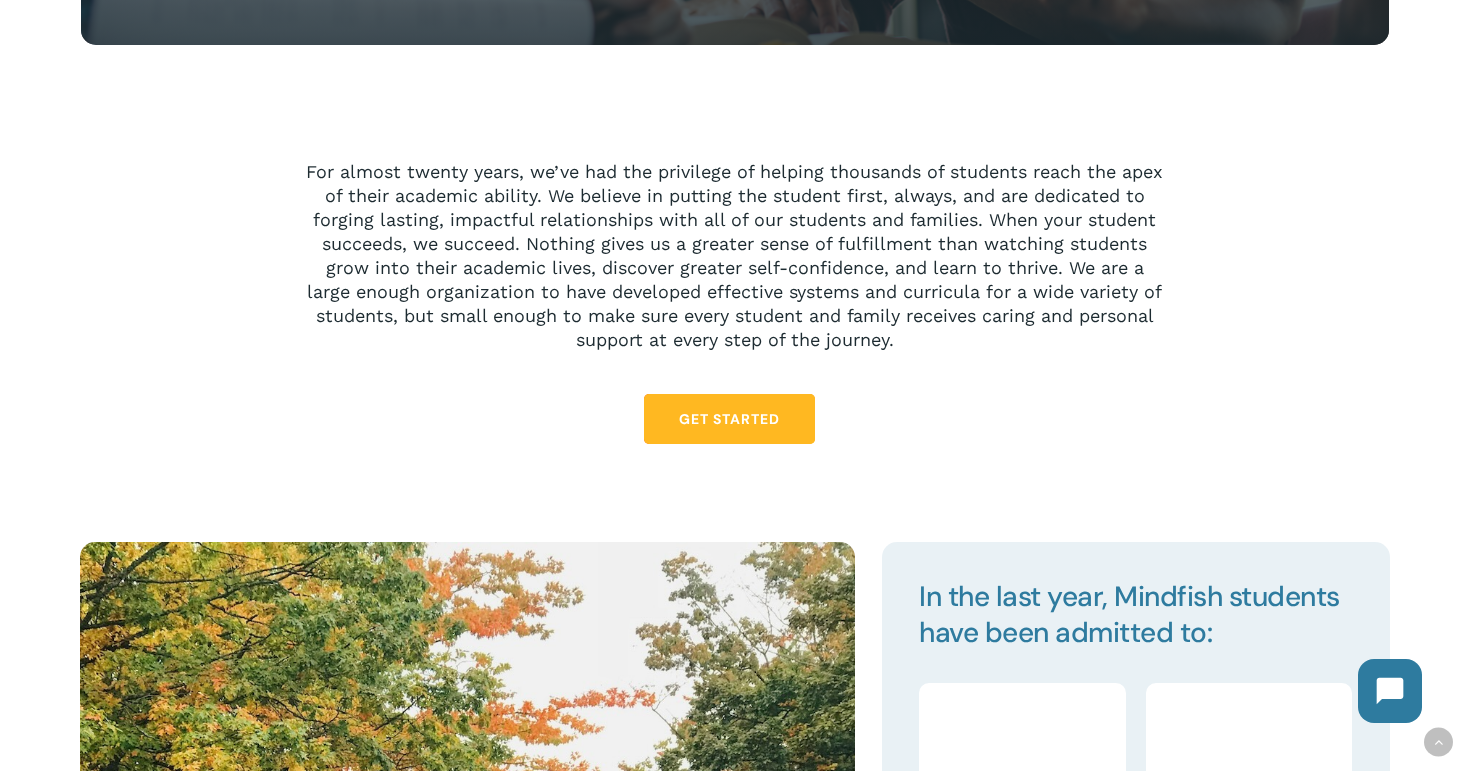 click on "Get Started" at bounding box center [729, 419] 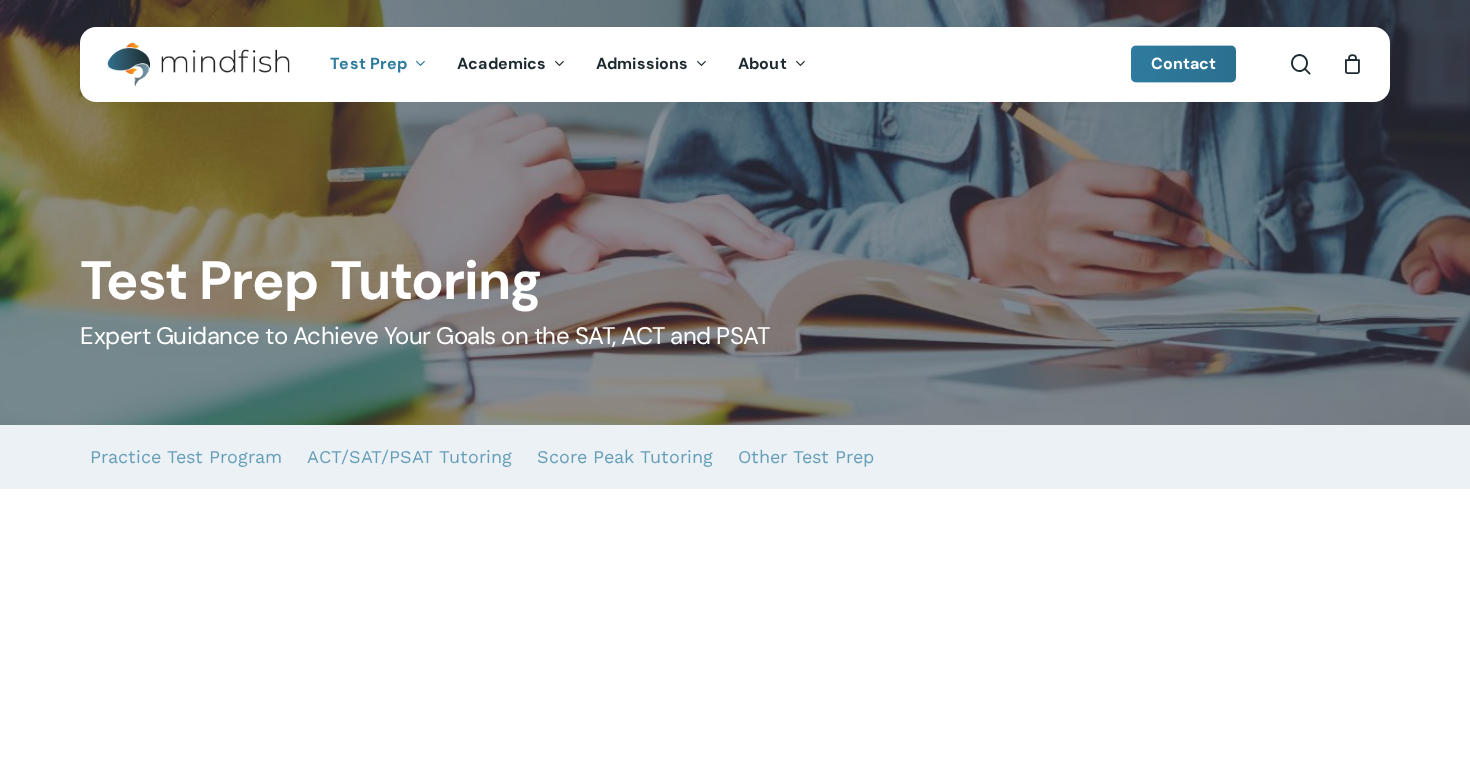 scroll, scrollTop: 0, scrollLeft: 0, axis: both 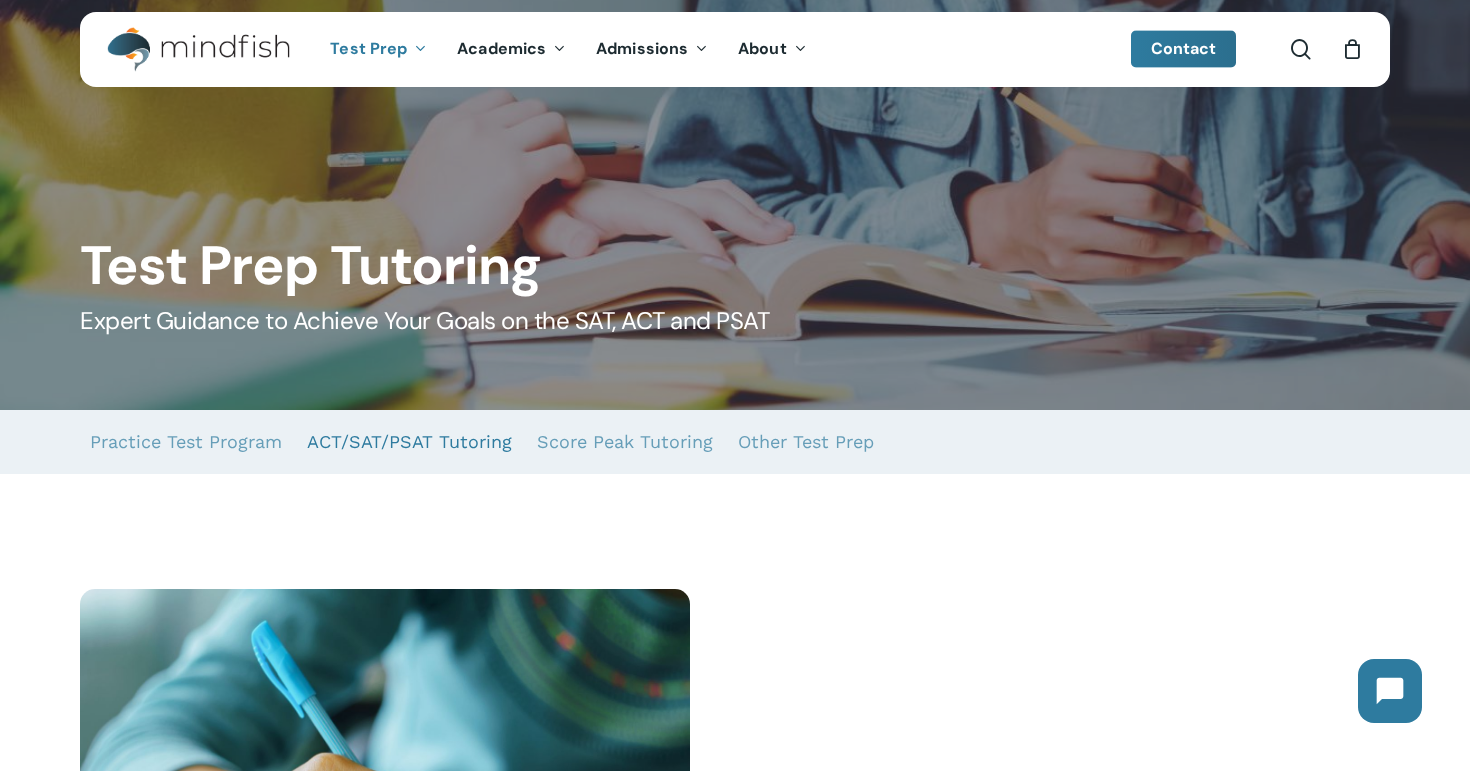 click on "ACT/SAT/PSAT Tutoring" at bounding box center [409, 442] 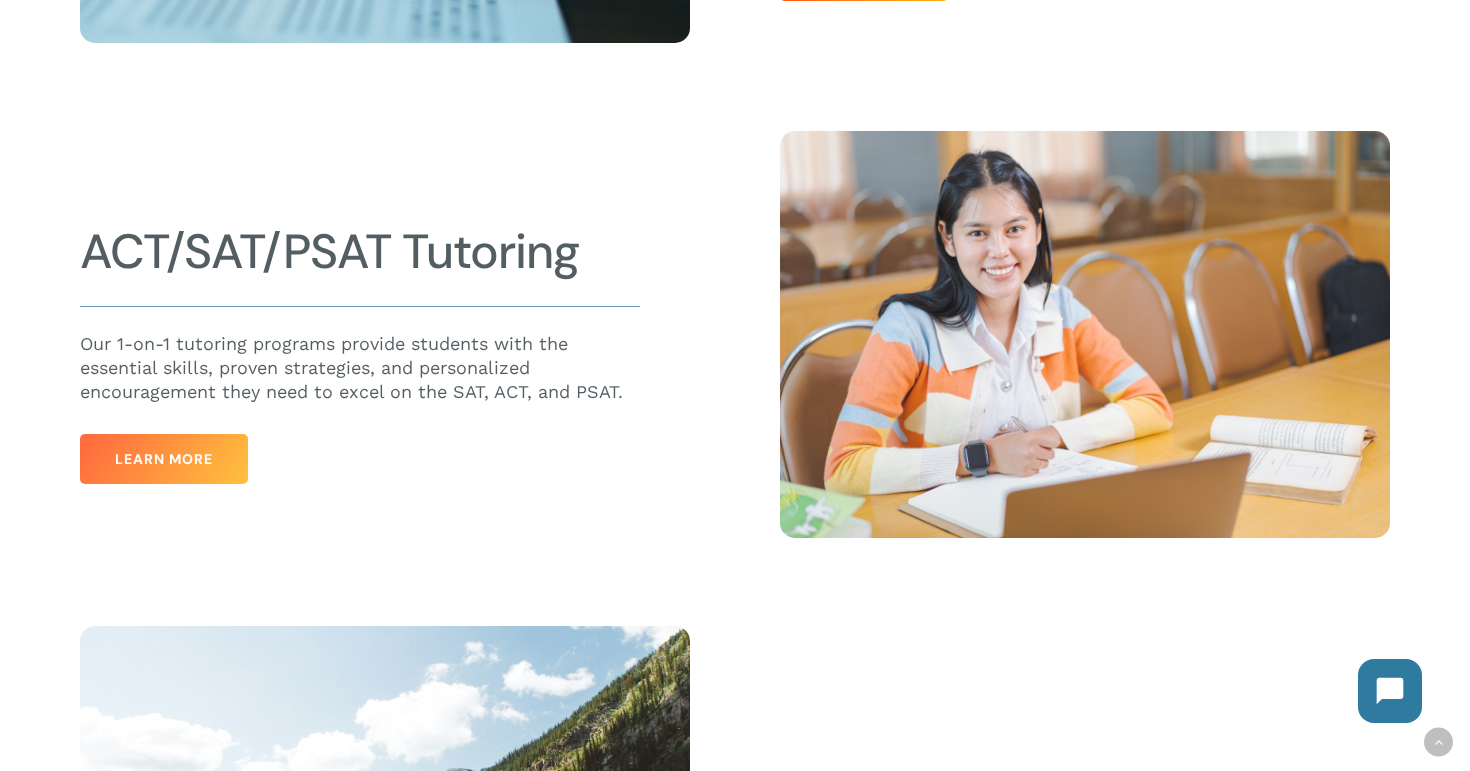 scroll, scrollTop: 972, scrollLeft: 0, axis: vertical 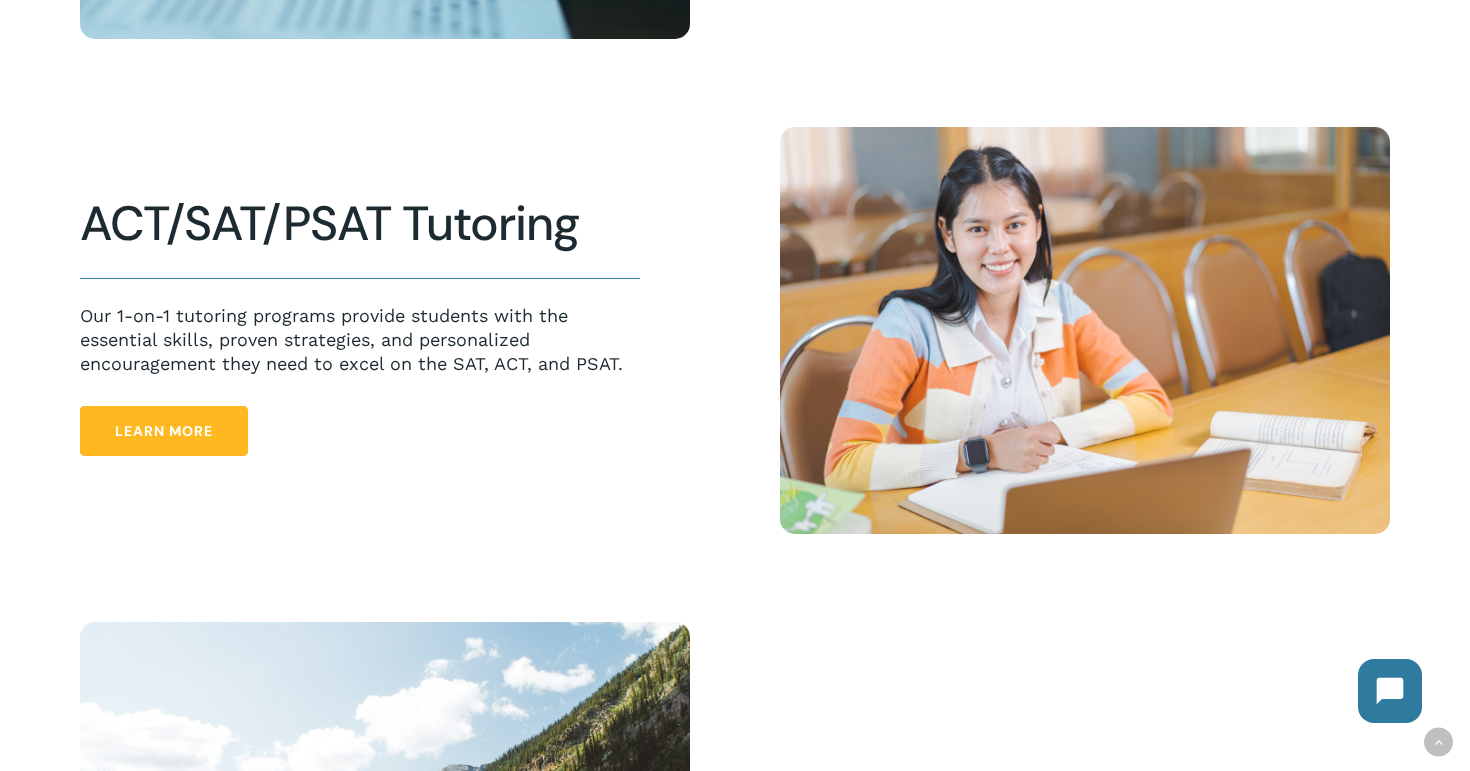 click on "Learn More" at bounding box center (164, 431) 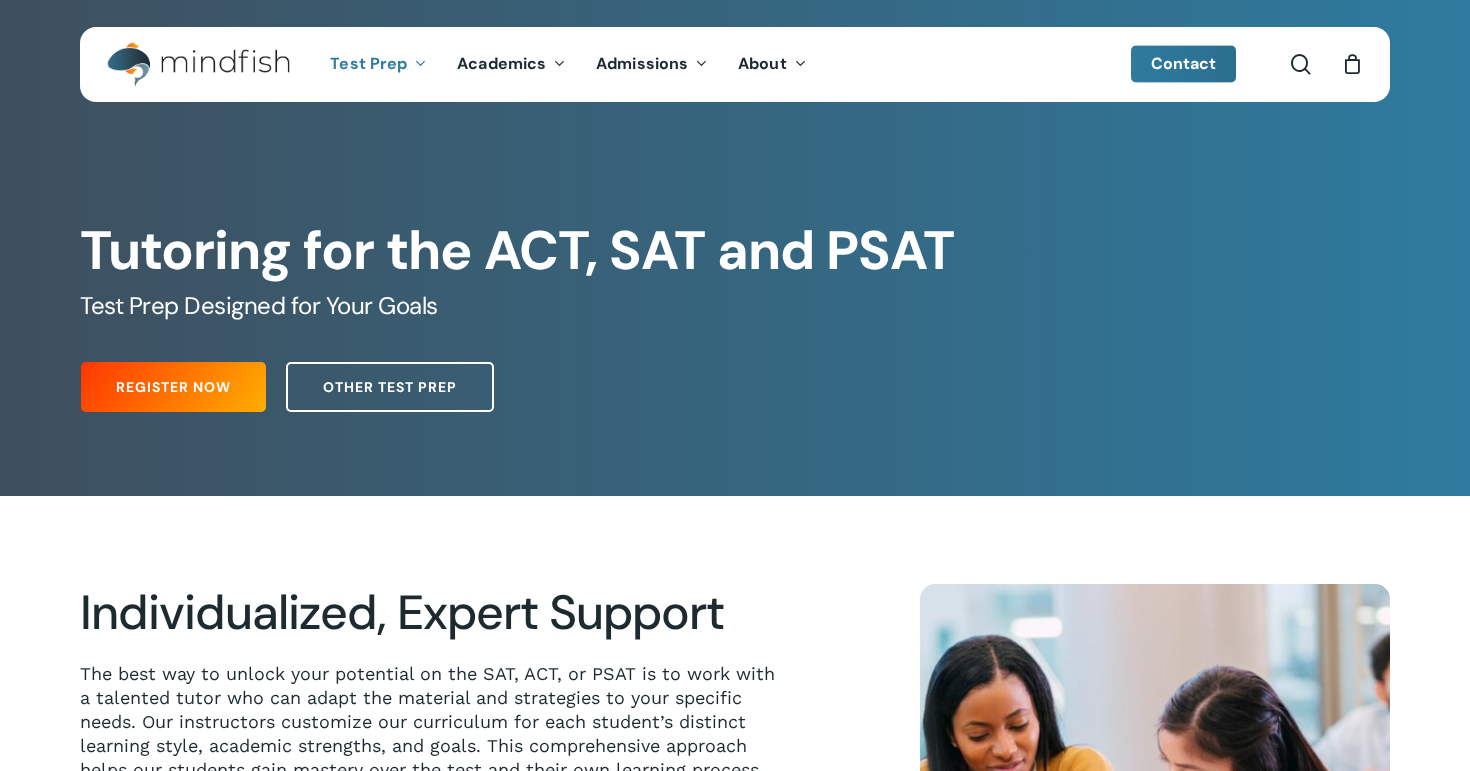 scroll, scrollTop: 0, scrollLeft: 0, axis: both 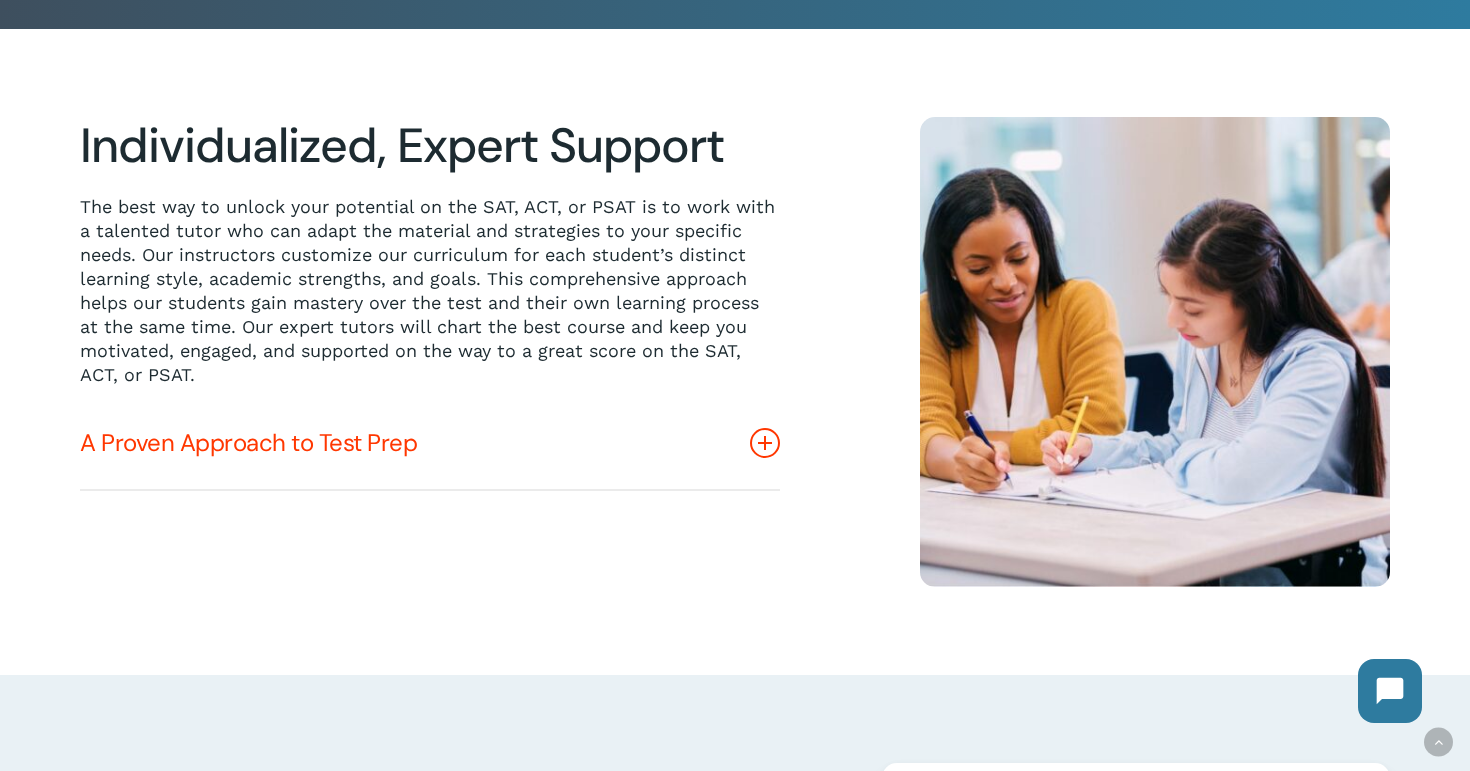 click on "A Proven Approach to Test Prep" at bounding box center (430, 443) 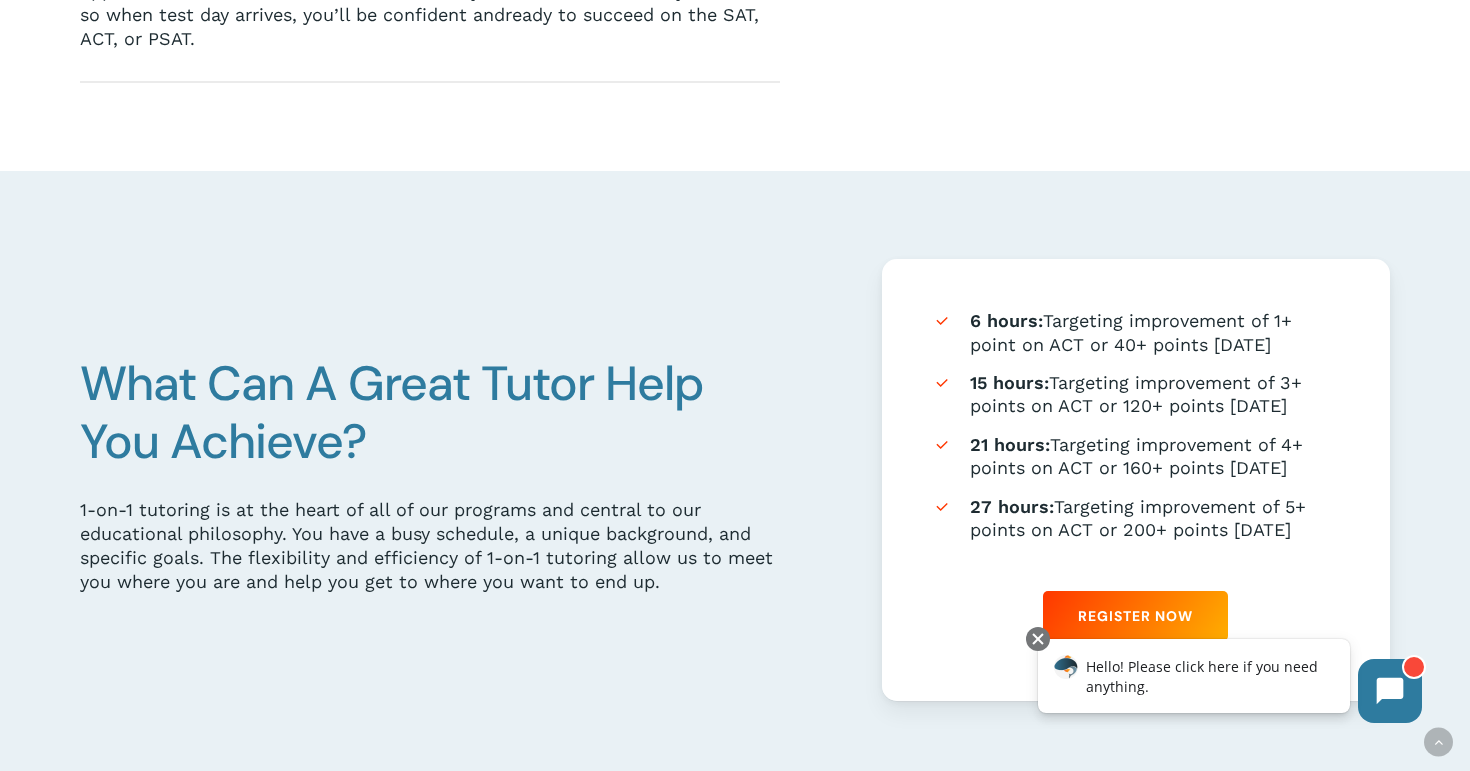 scroll, scrollTop: 1099, scrollLeft: 0, axis: vertical 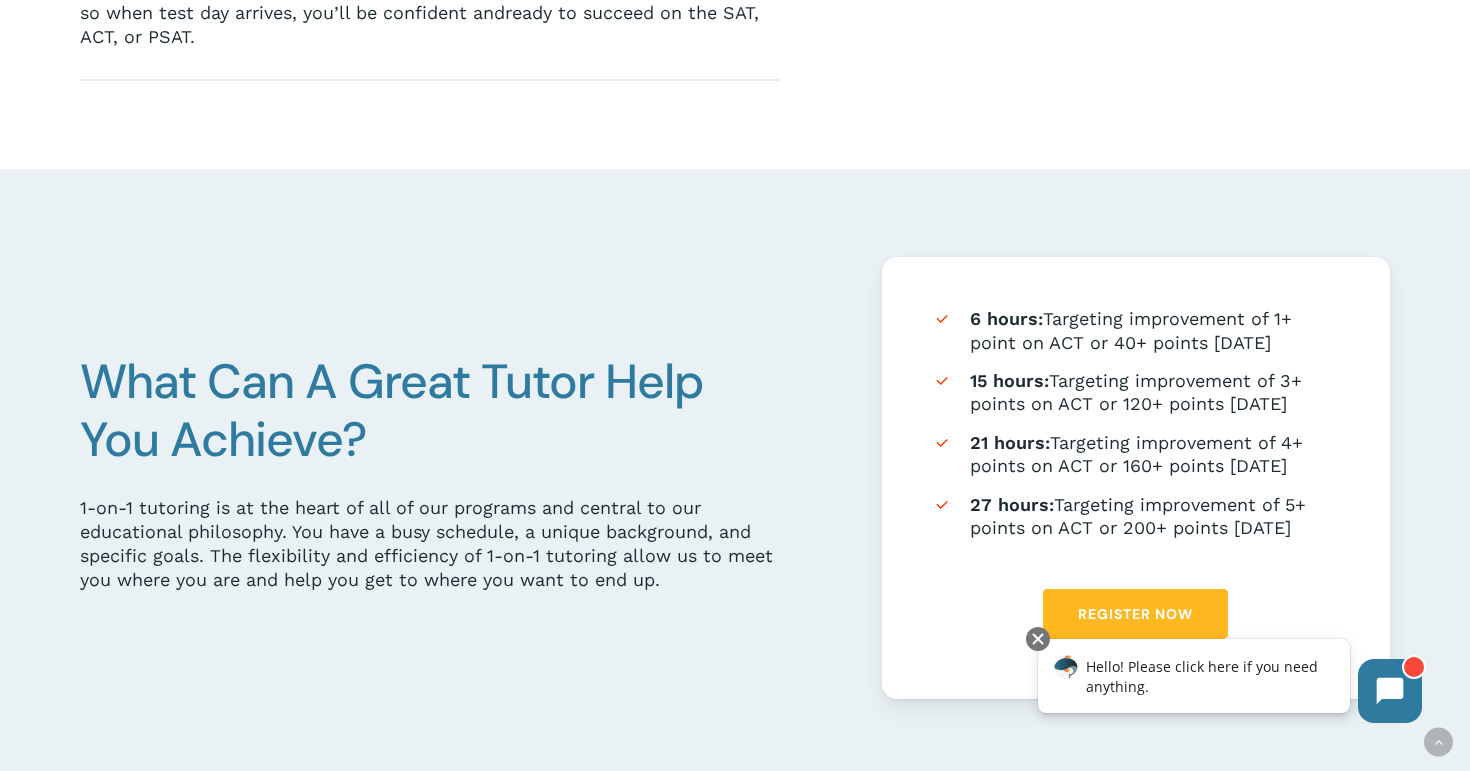 click on "Register Now" at bounding box center [1135, 614] 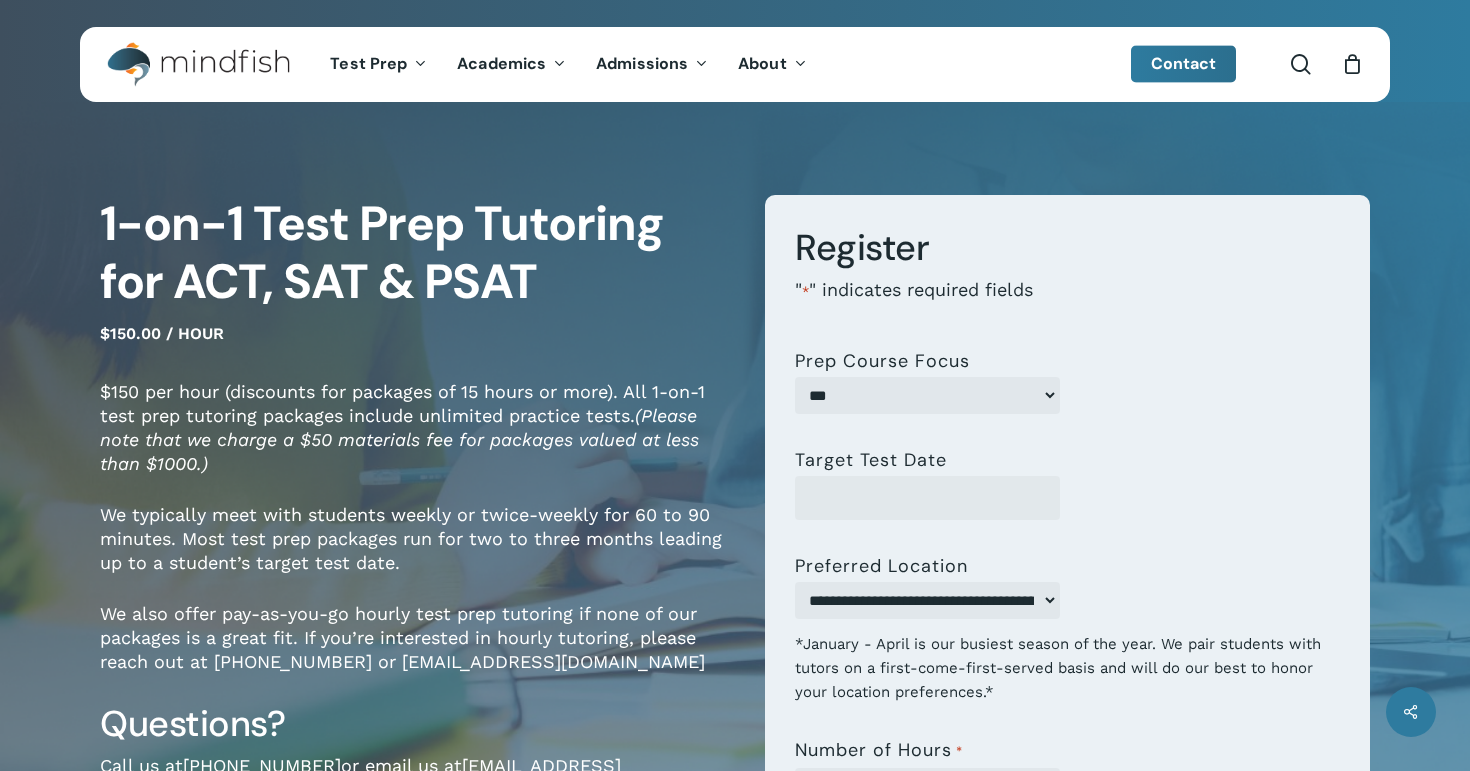 scroll, scrollTop: 0, scrollLeft: 0, axis: both 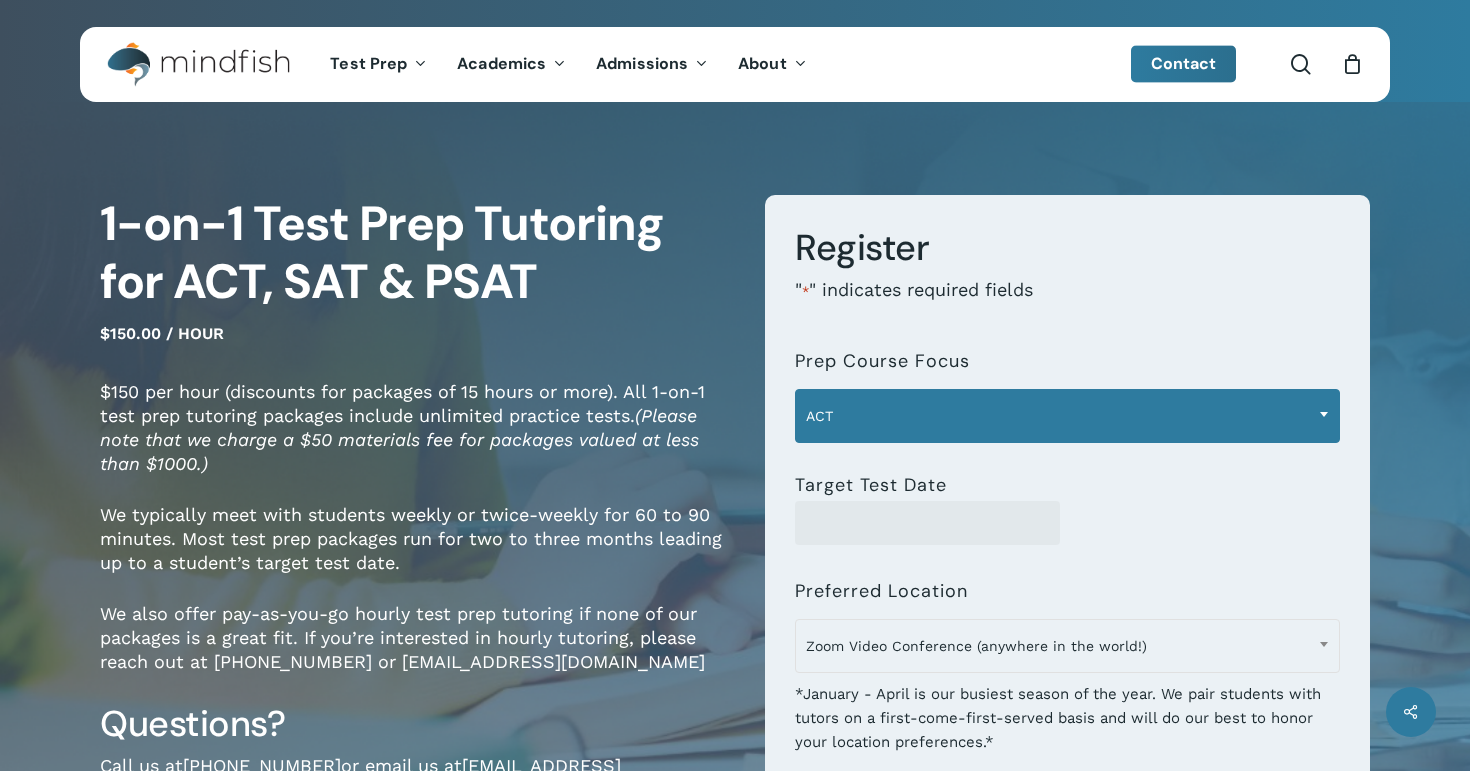 click on "ACT" at bounding box center [1067, 416] 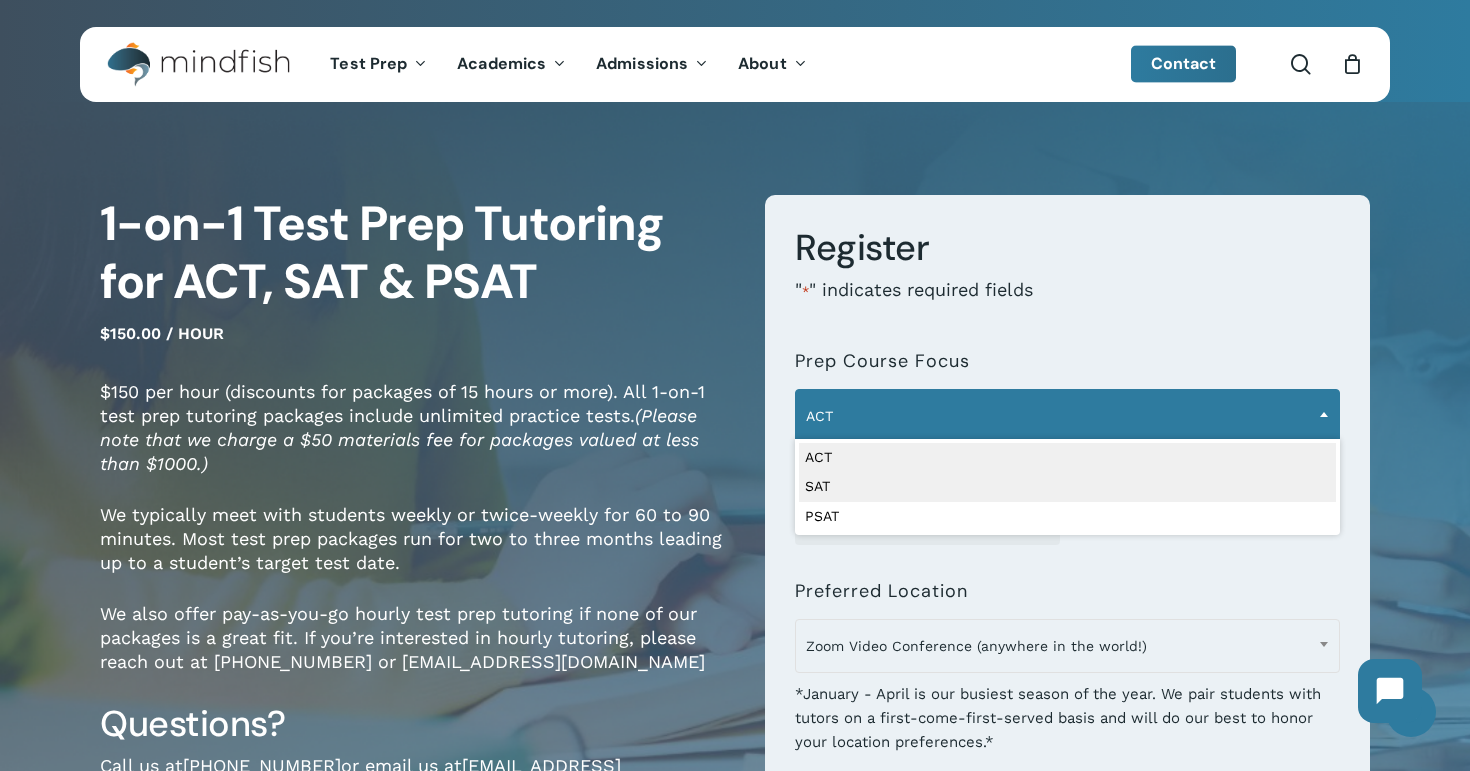select on "***" 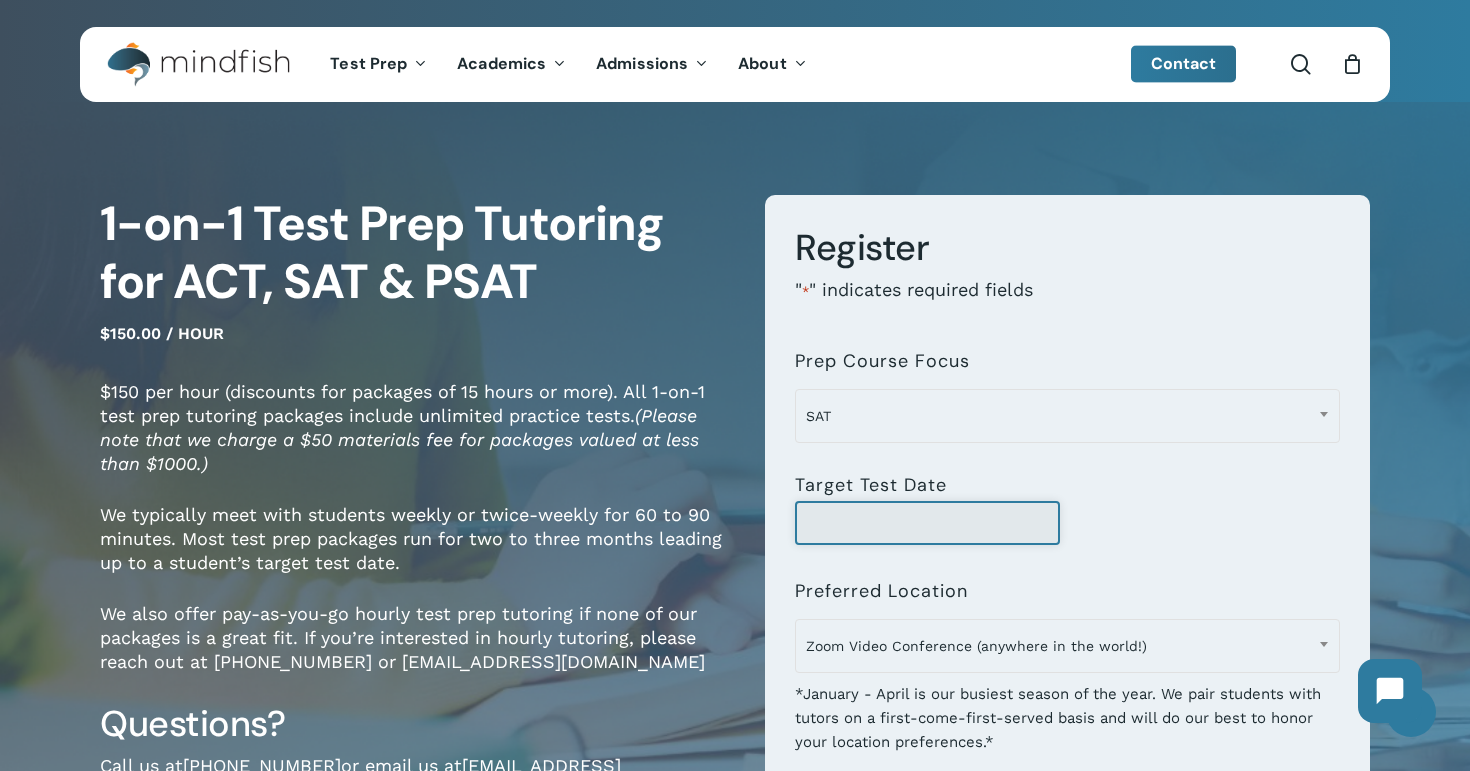 click on "Target Test Date" at bounding box center (927, 523) 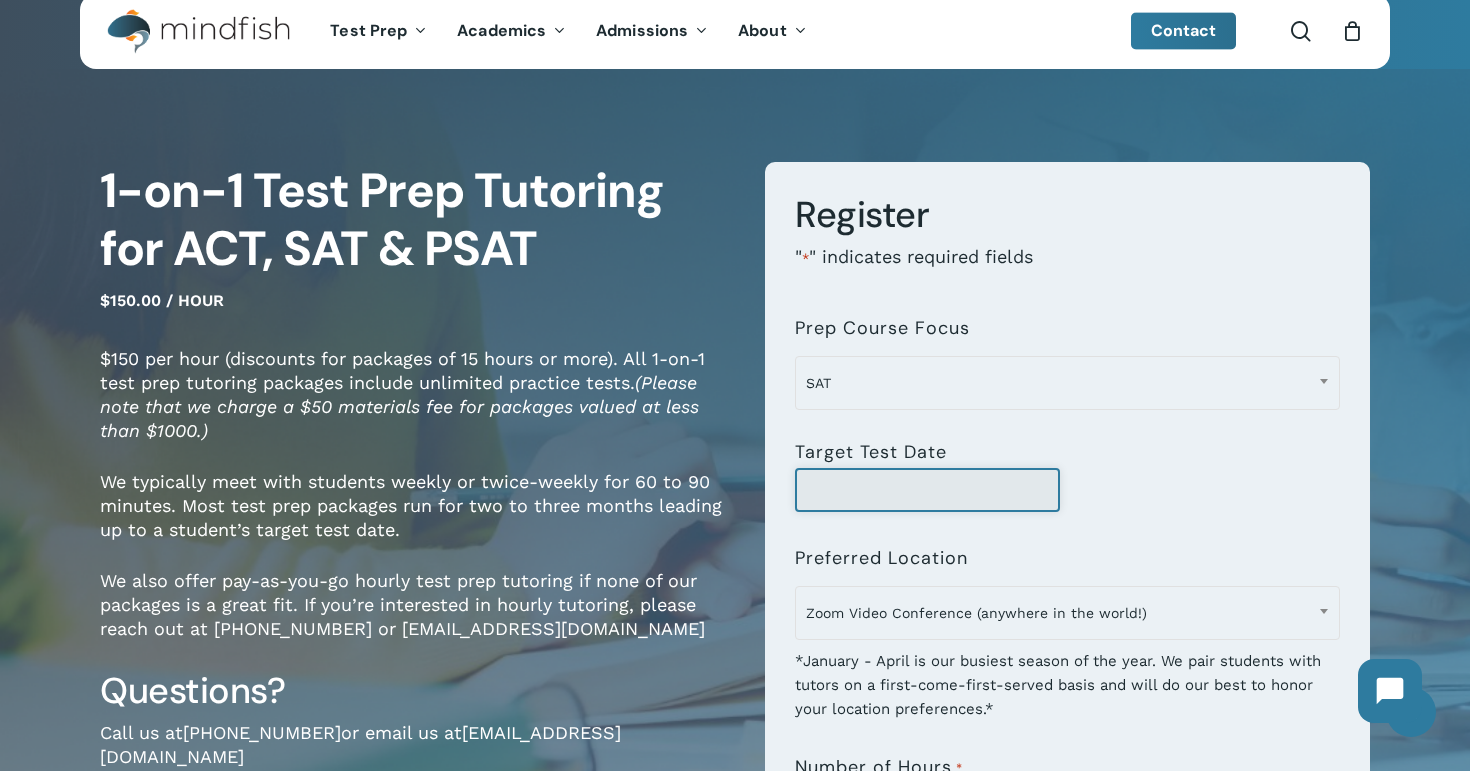 scroll, scrollTop: 38, scrollLeft: 0, axis: vertical 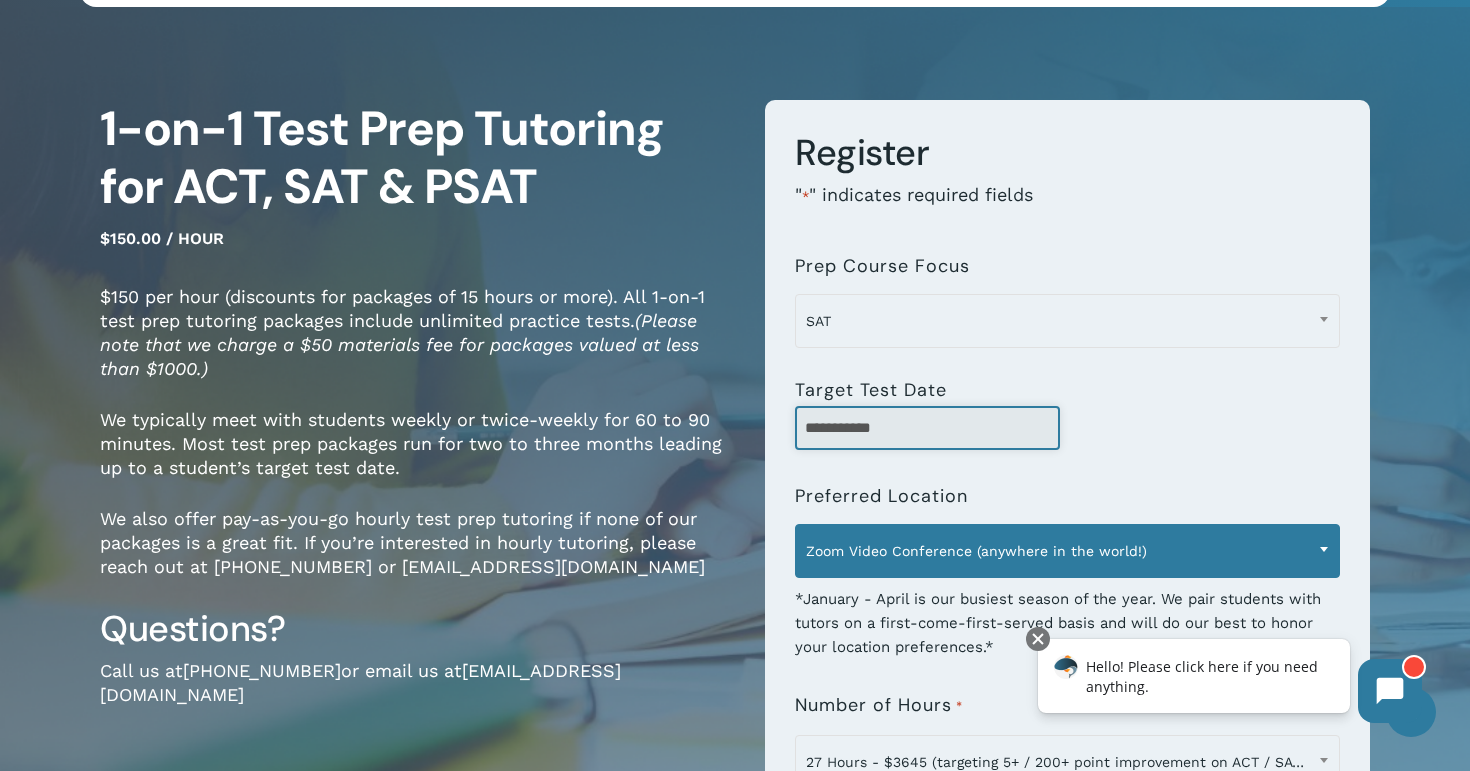 type on "**********" 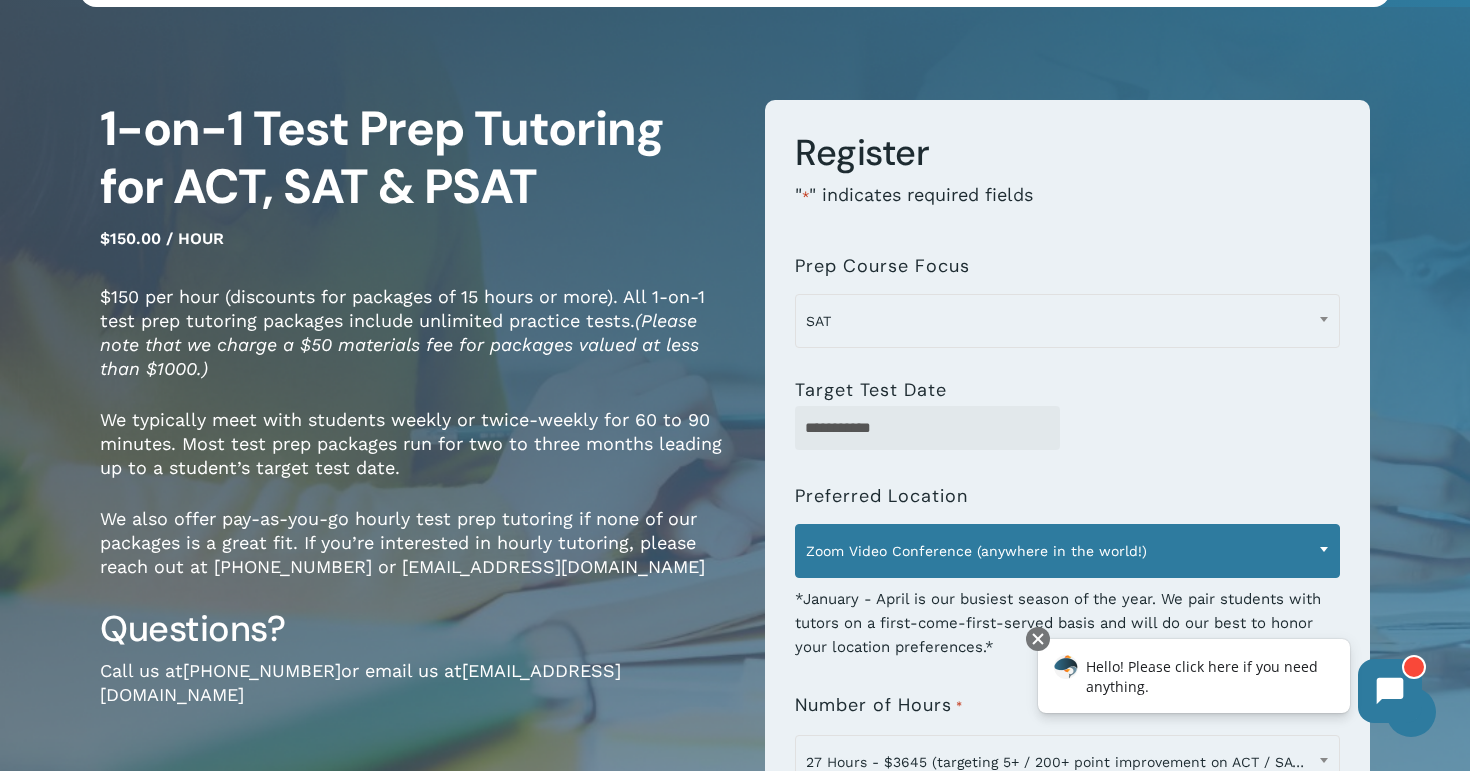 click on "Zoom Video Conference (anywhere in the world!)" at bounding box center [1067, 551] 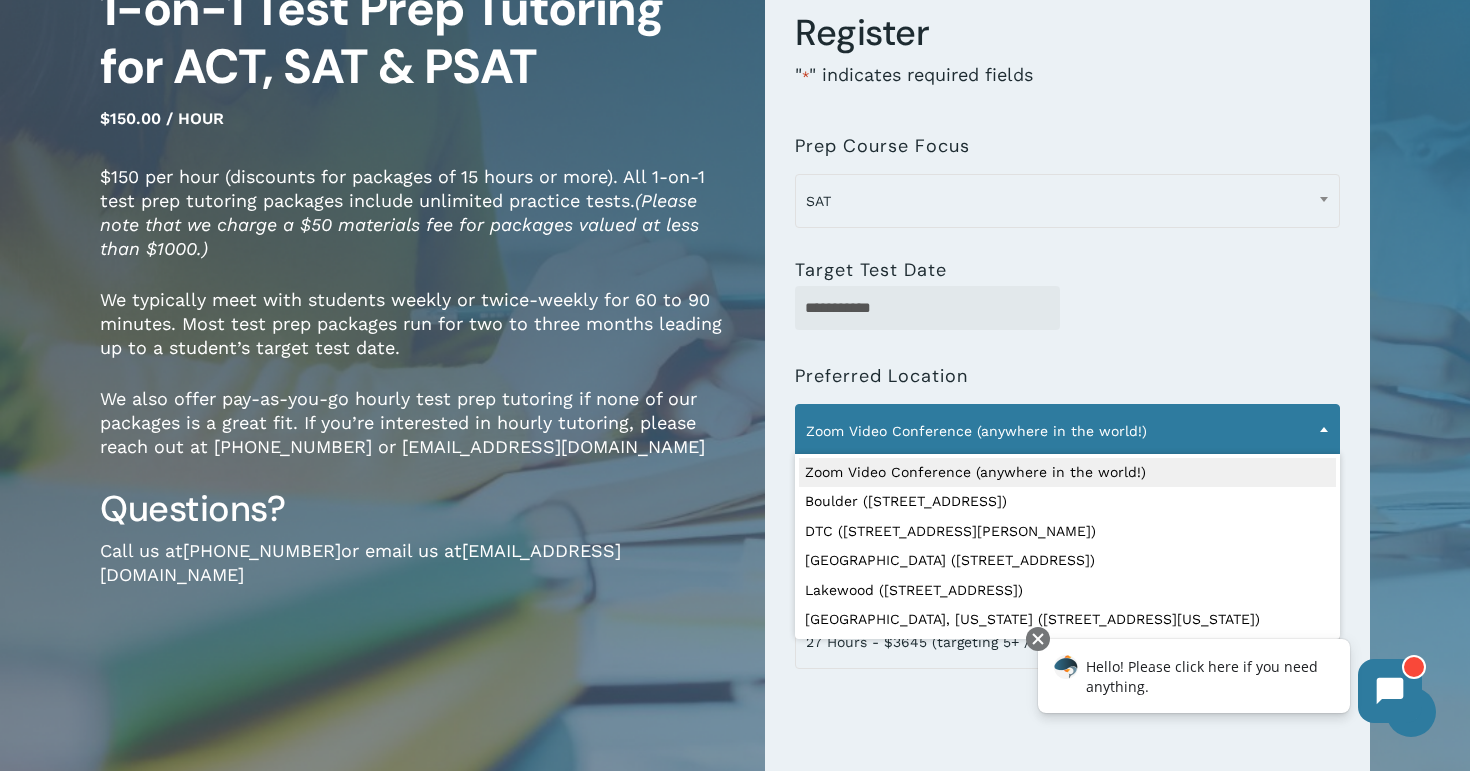 scroll, scrollTop: 220, scrollLeft: 0, axis: vertical 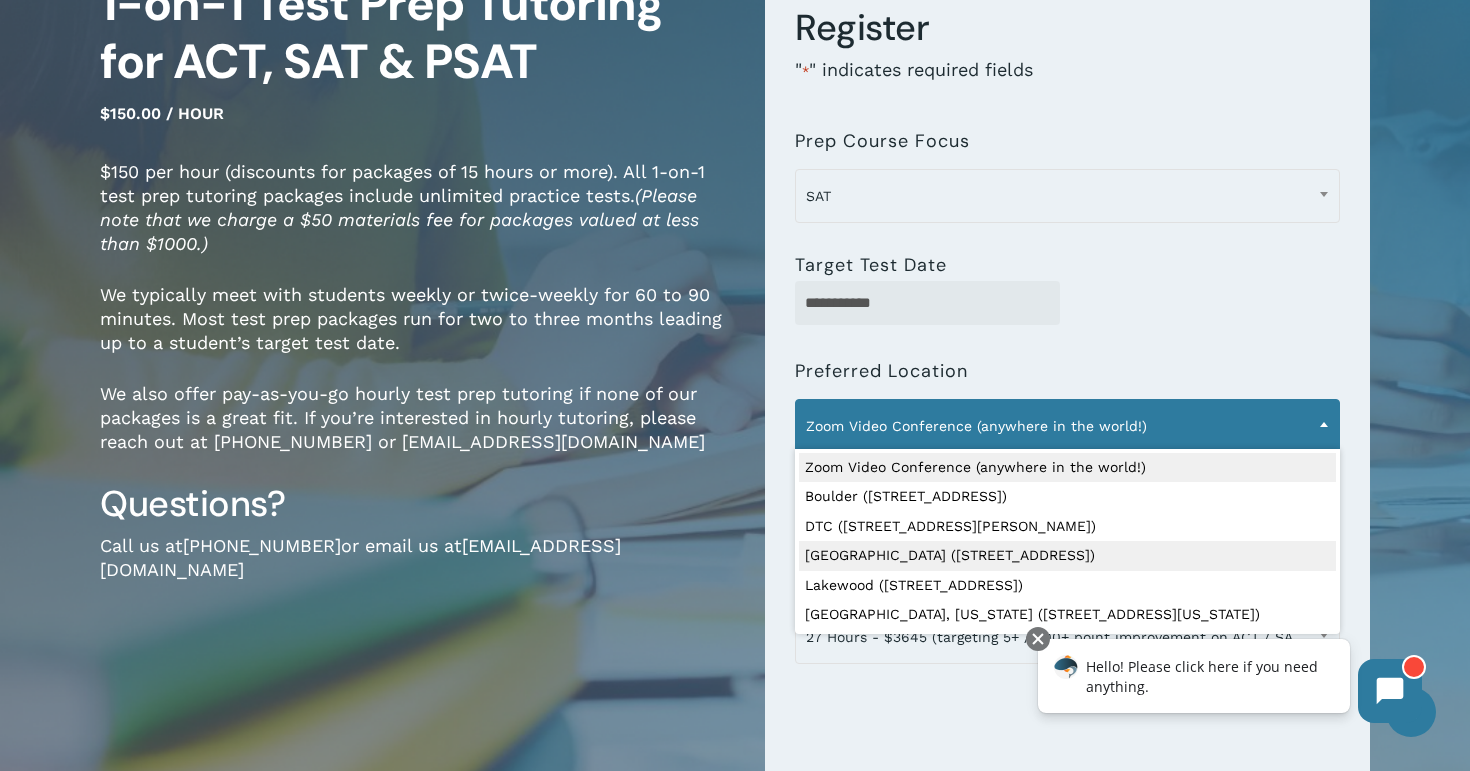 select on "**********" 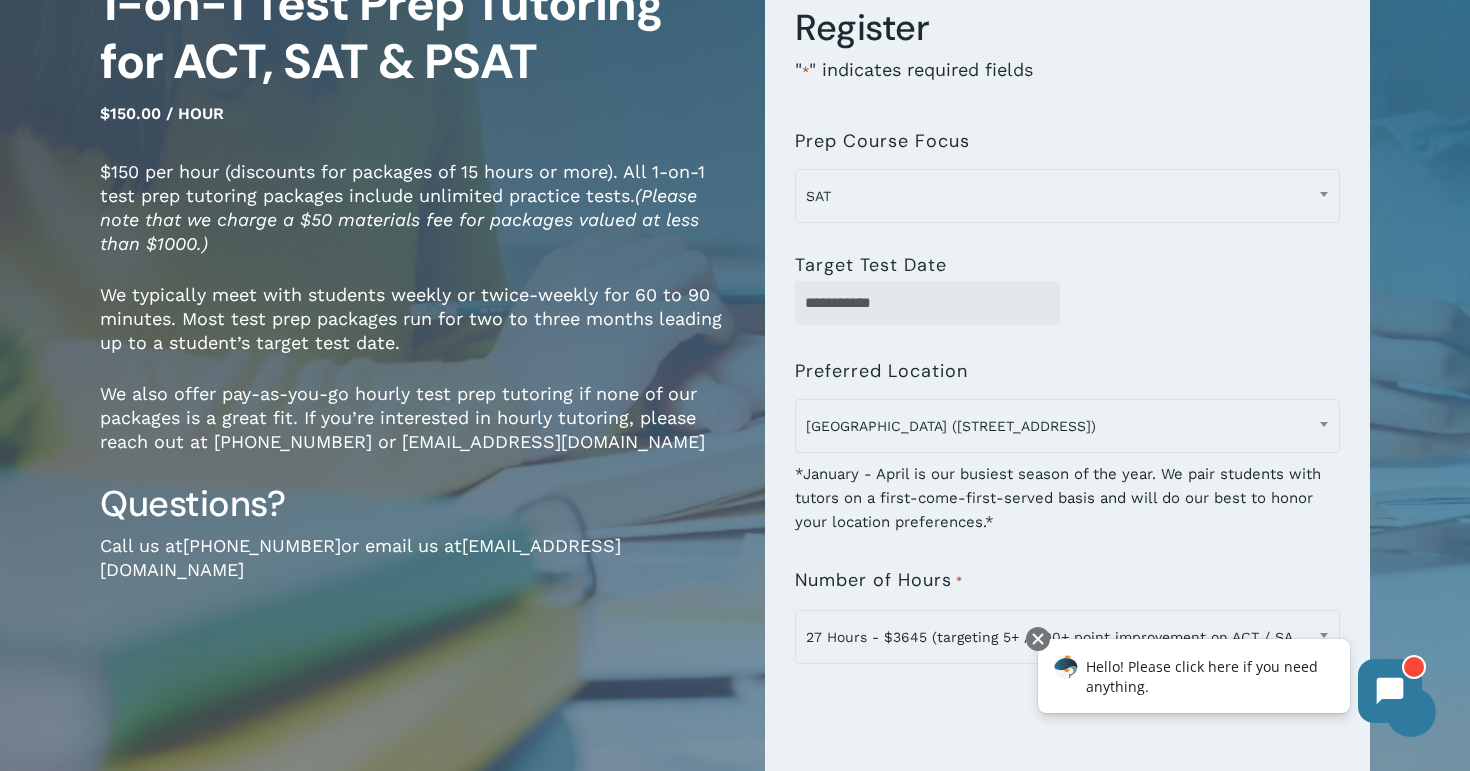 scroll, scrollTop: 383, scrollLeft: 0, axis: vertical 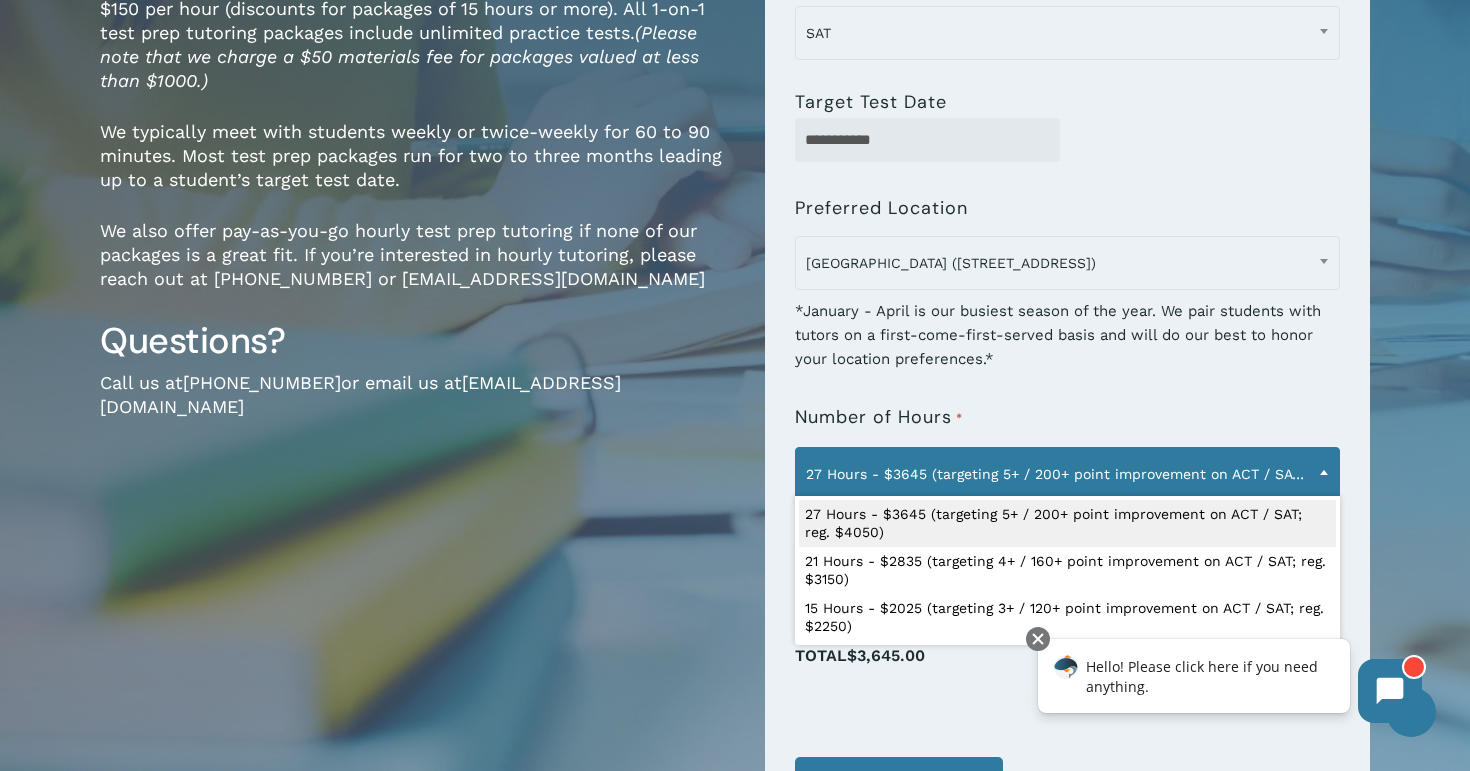 click on "27 Hours - $3645 (targeting 5+ / 200+ point improvement on ACT / SAT; reg. $4050)" at bounding box center [1067, 474] 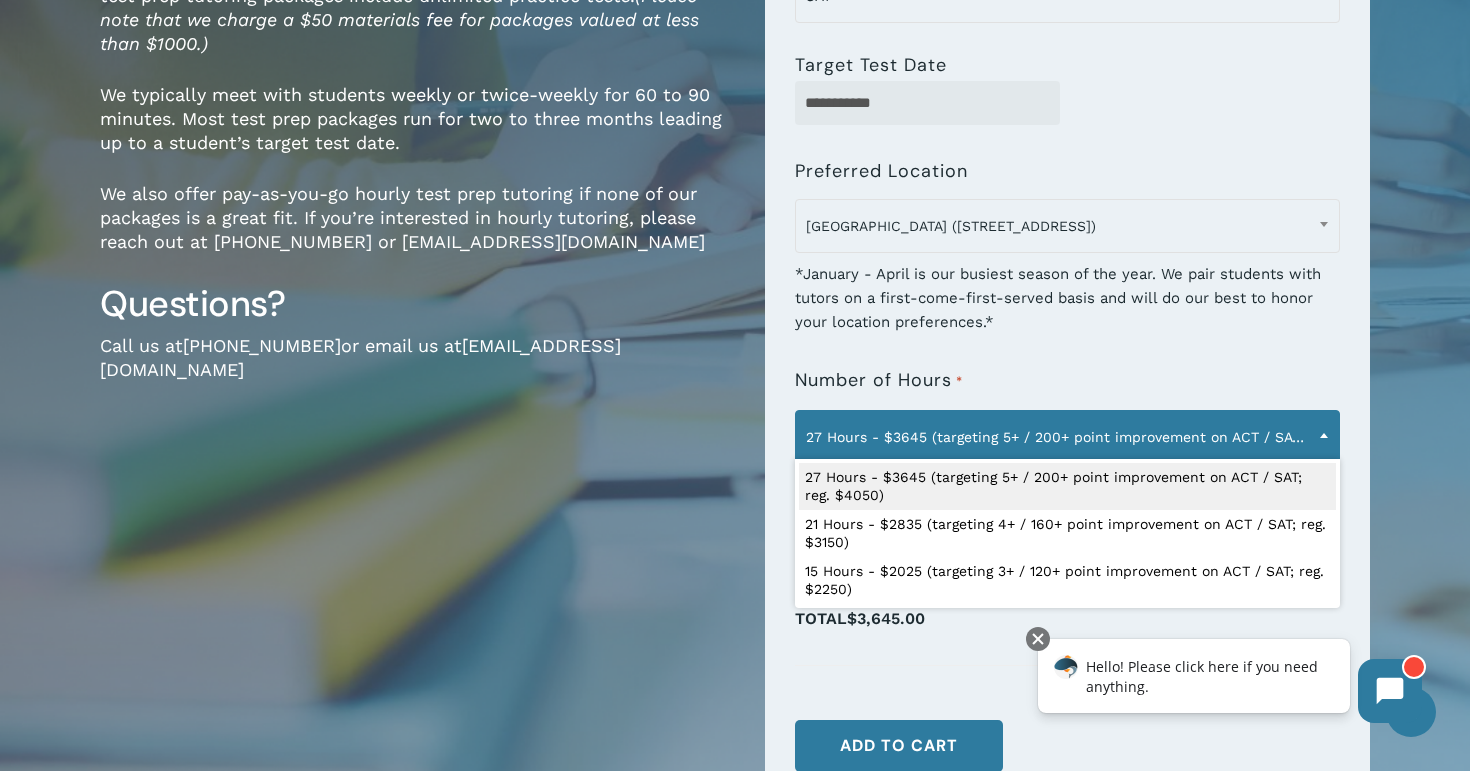 scroll, scrollTop: 425, scrollLeft: 0, axis: vertical 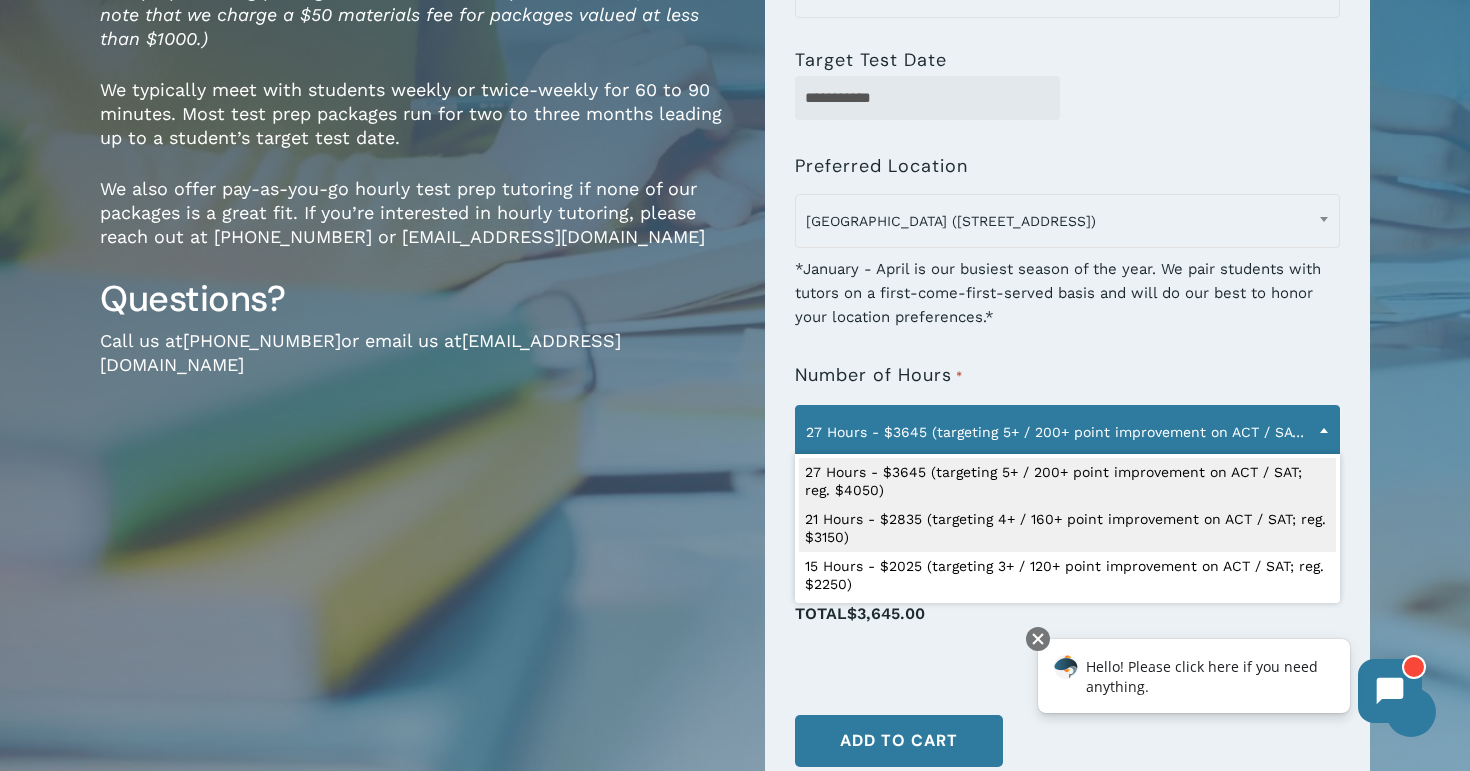 select on "**********" 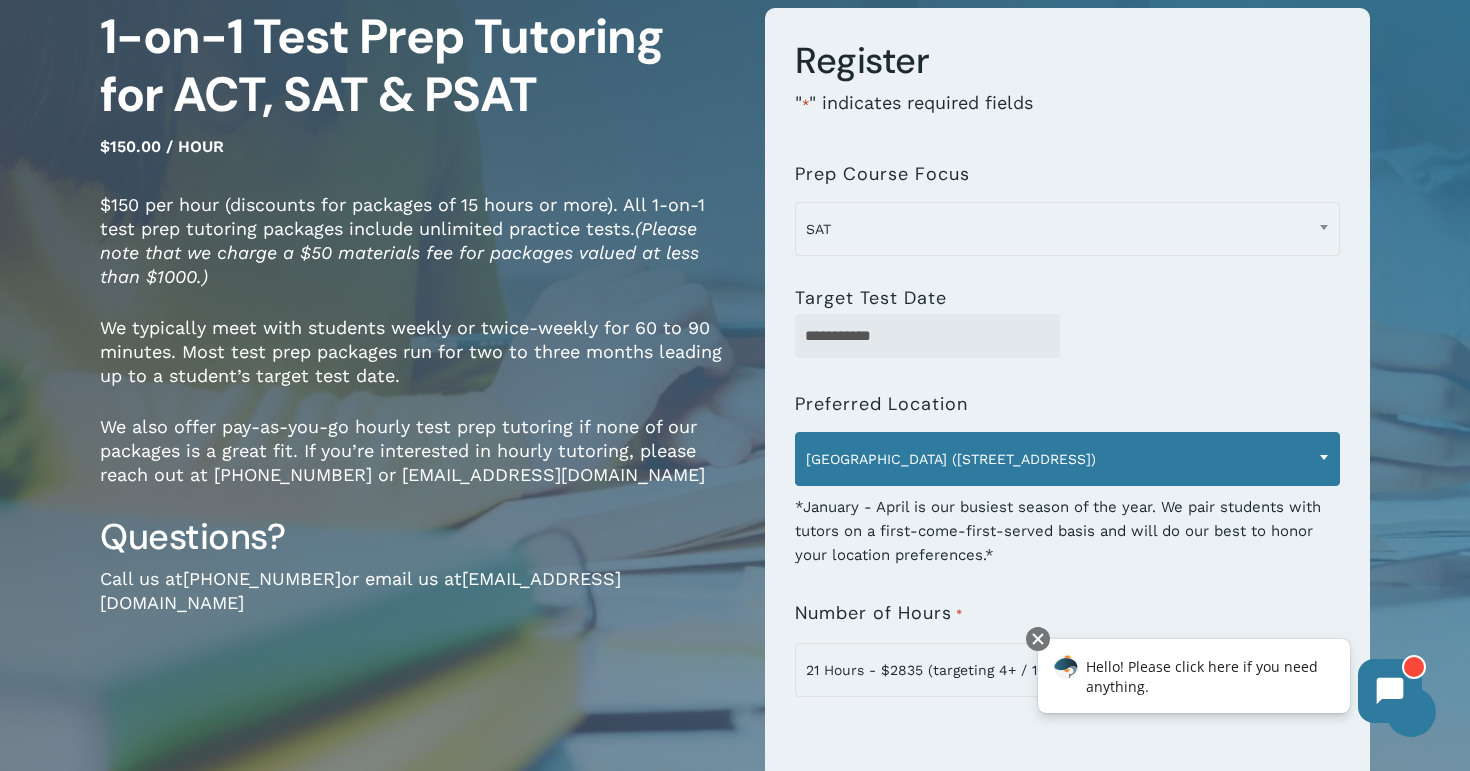 scroll, scrollTop: 177, scrollLeft: 0, axis: vertical 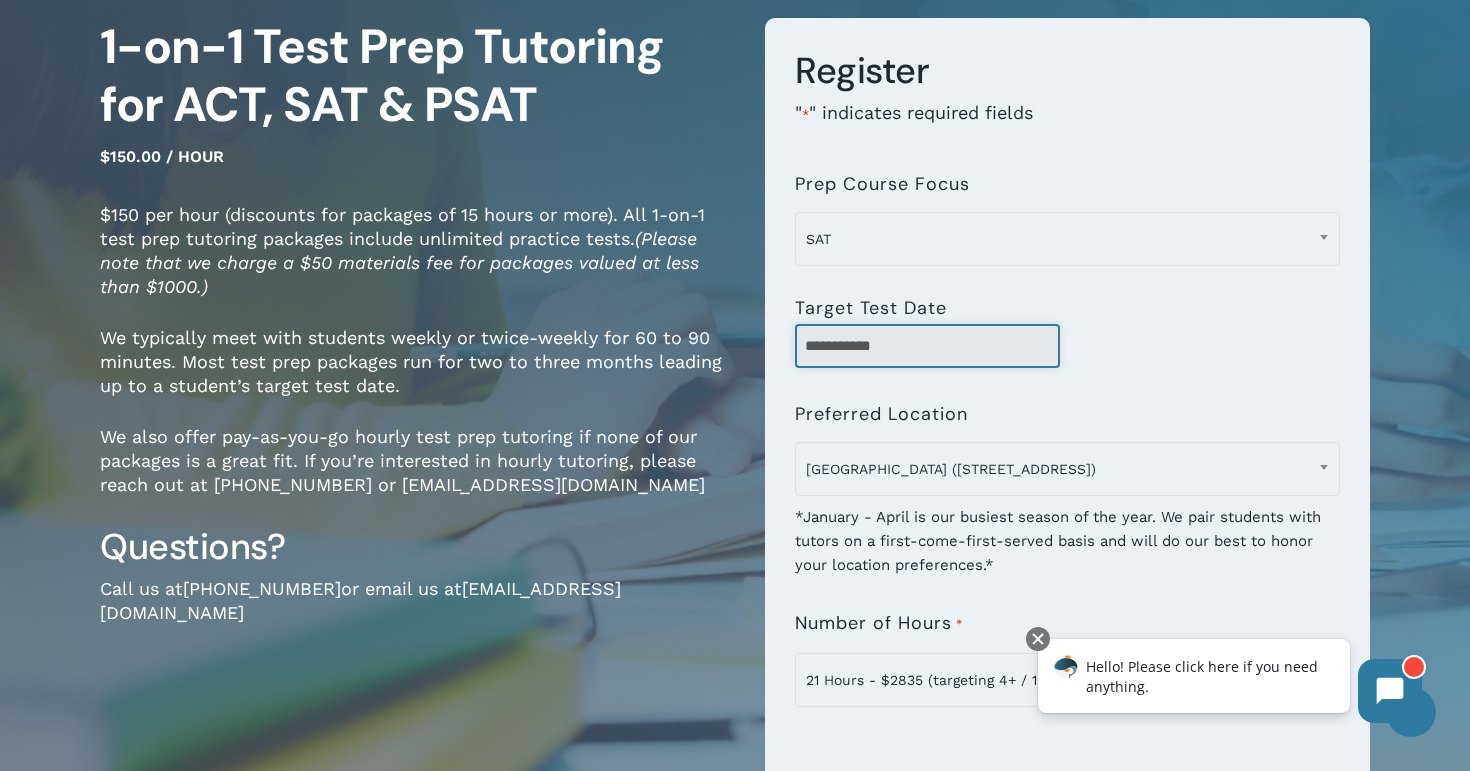 click on "**********" at bounding box center [927, 346] 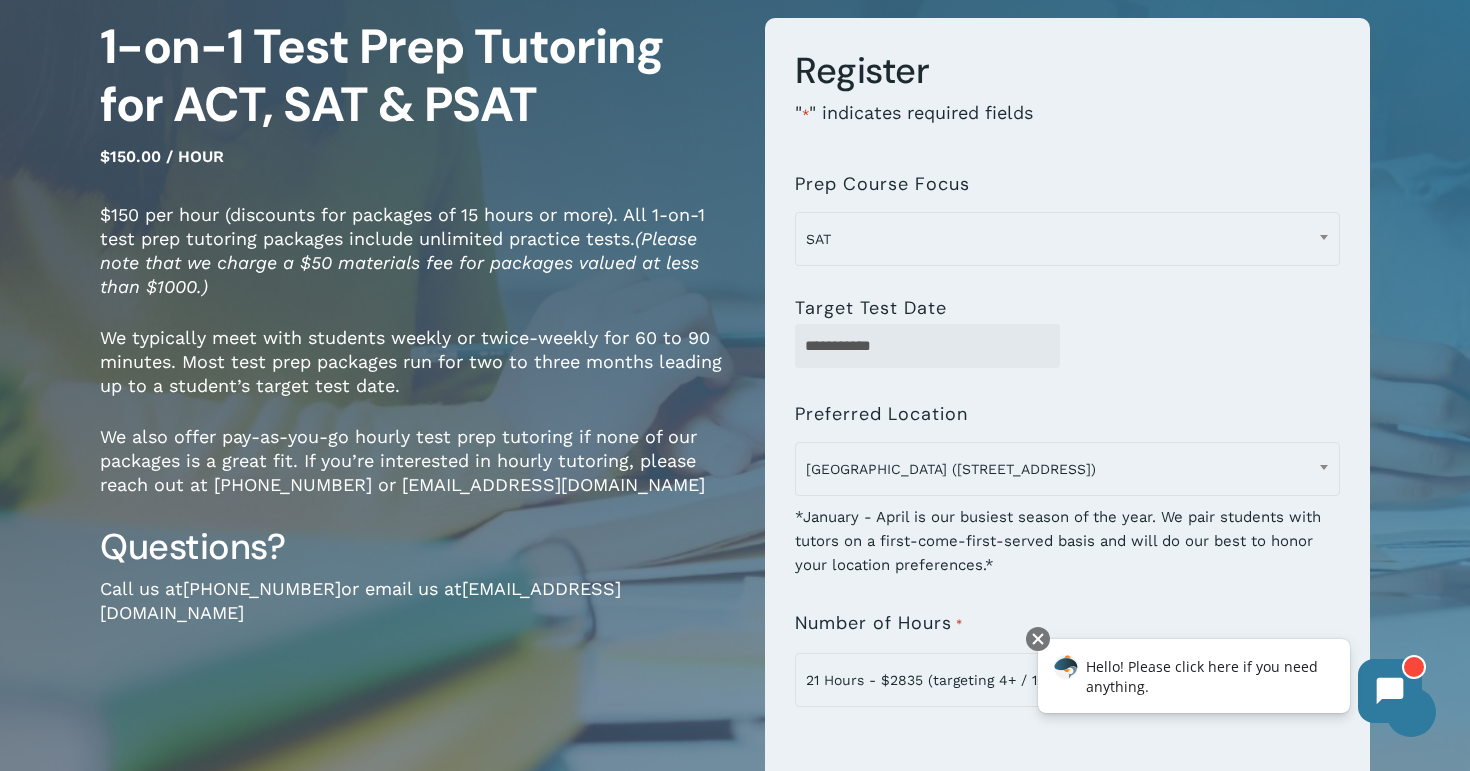 click on "**********" at bounding box center (1067, 480) 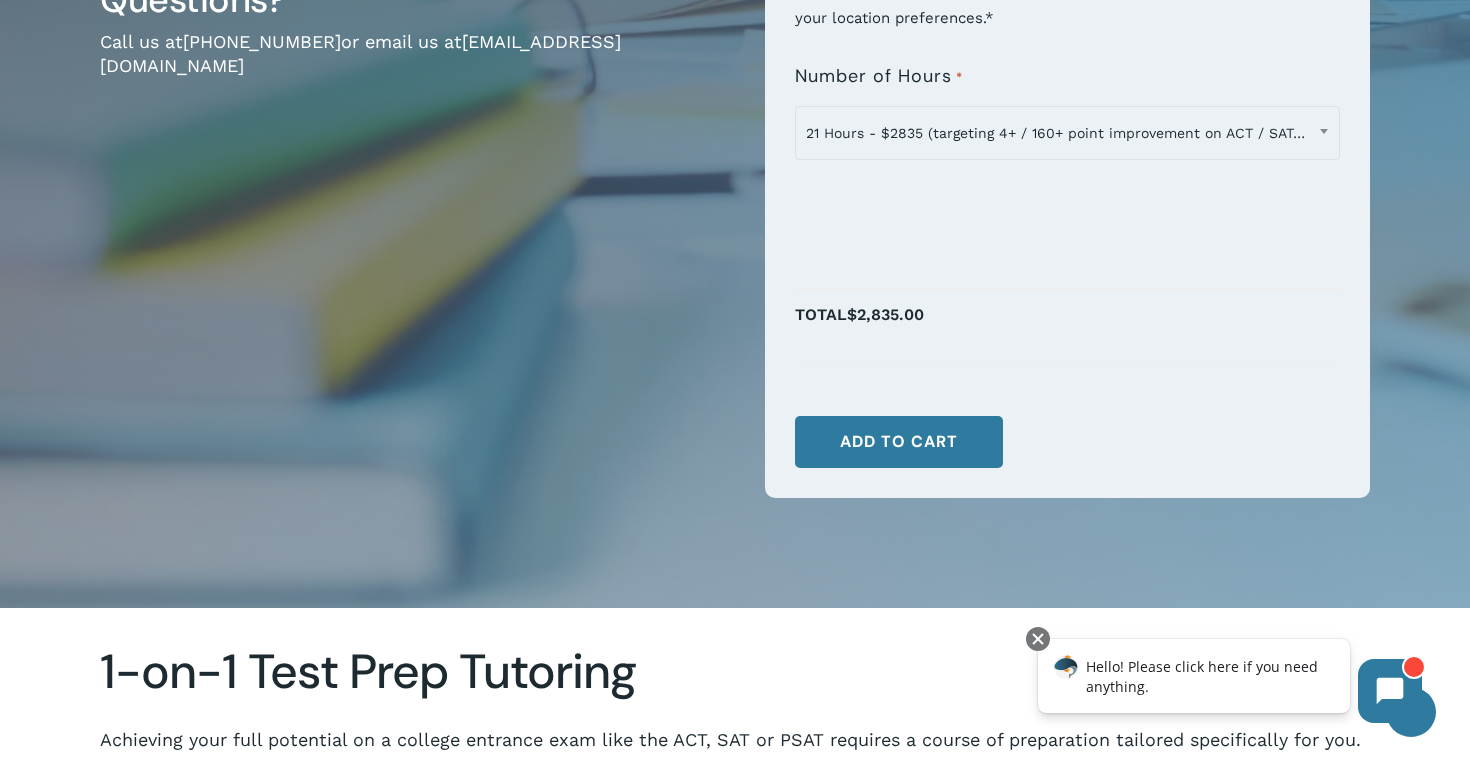 scroll, scrollTop: 749, scrollLeft: 0, axis: vertical 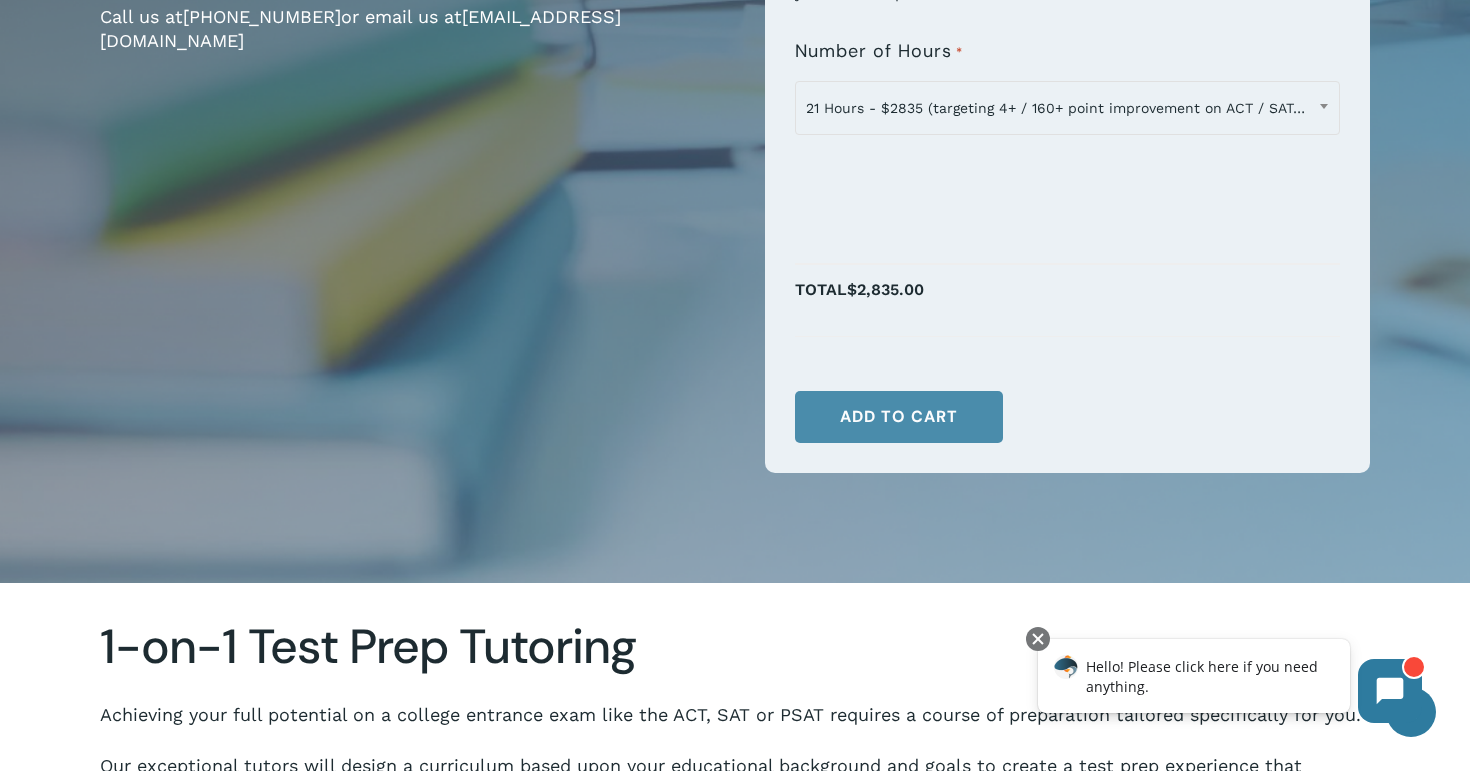 click on "Add to cart" at bounding box center [899, 417] 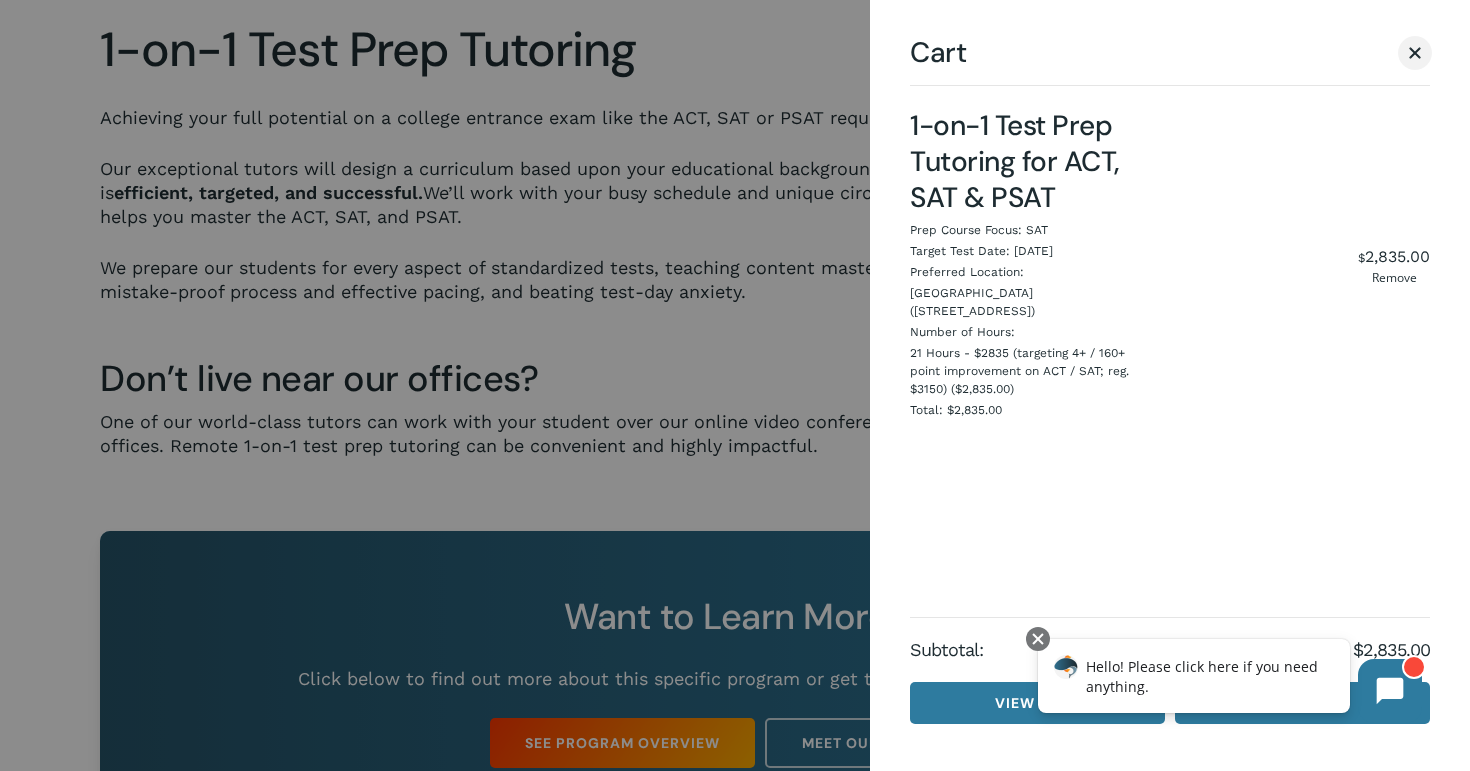 scroll, scrollTop: 1367, scrollLeft: 0, axis: vertical 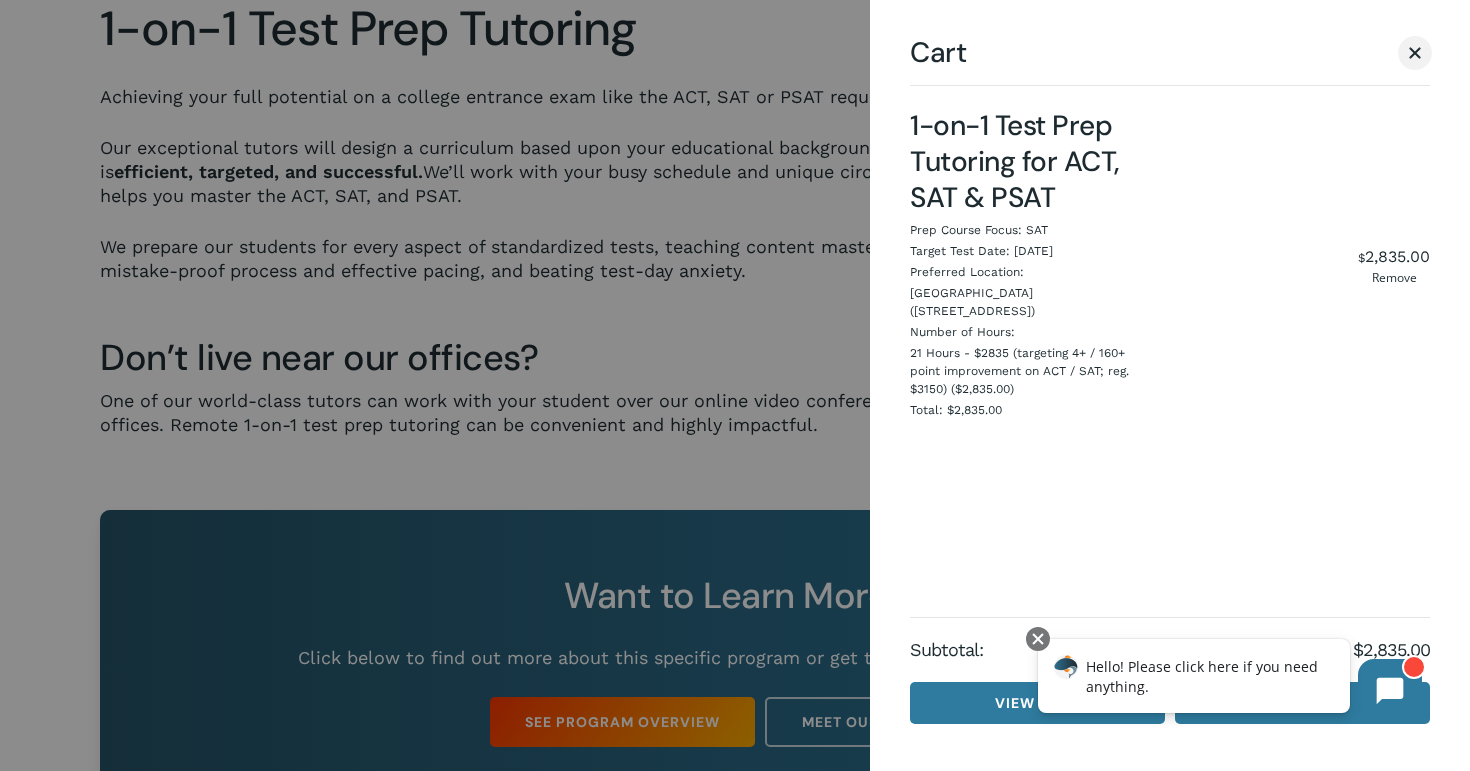 click on "1-on-1 Test Prep Tutoring for ACT, SAT & PSAT
Prep Course Focus:
SAT
Target Test Date:
August 23rd
Preferred Location:
Denver (1633 Fillmore St.)
Number of Hours:
21 Hours - $2835 (targeting 4+ / 160+ point improvement on ACT / SAT; reg. $3150) ($2,835.00)
Total:
$2,835.00
$ 2,835.00 Remove" at bounding box center [1170, 347] 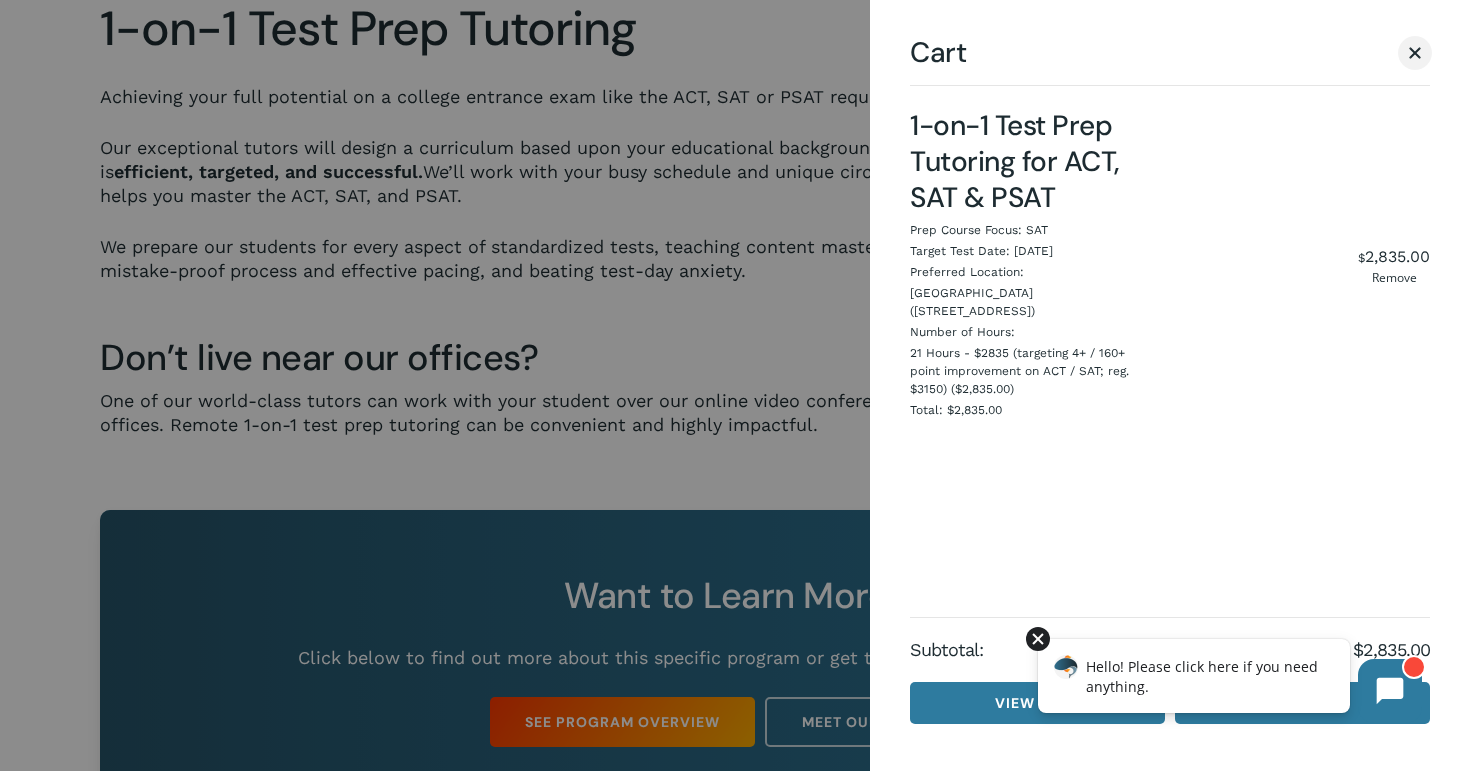 click at bounding box center [1038, 639] 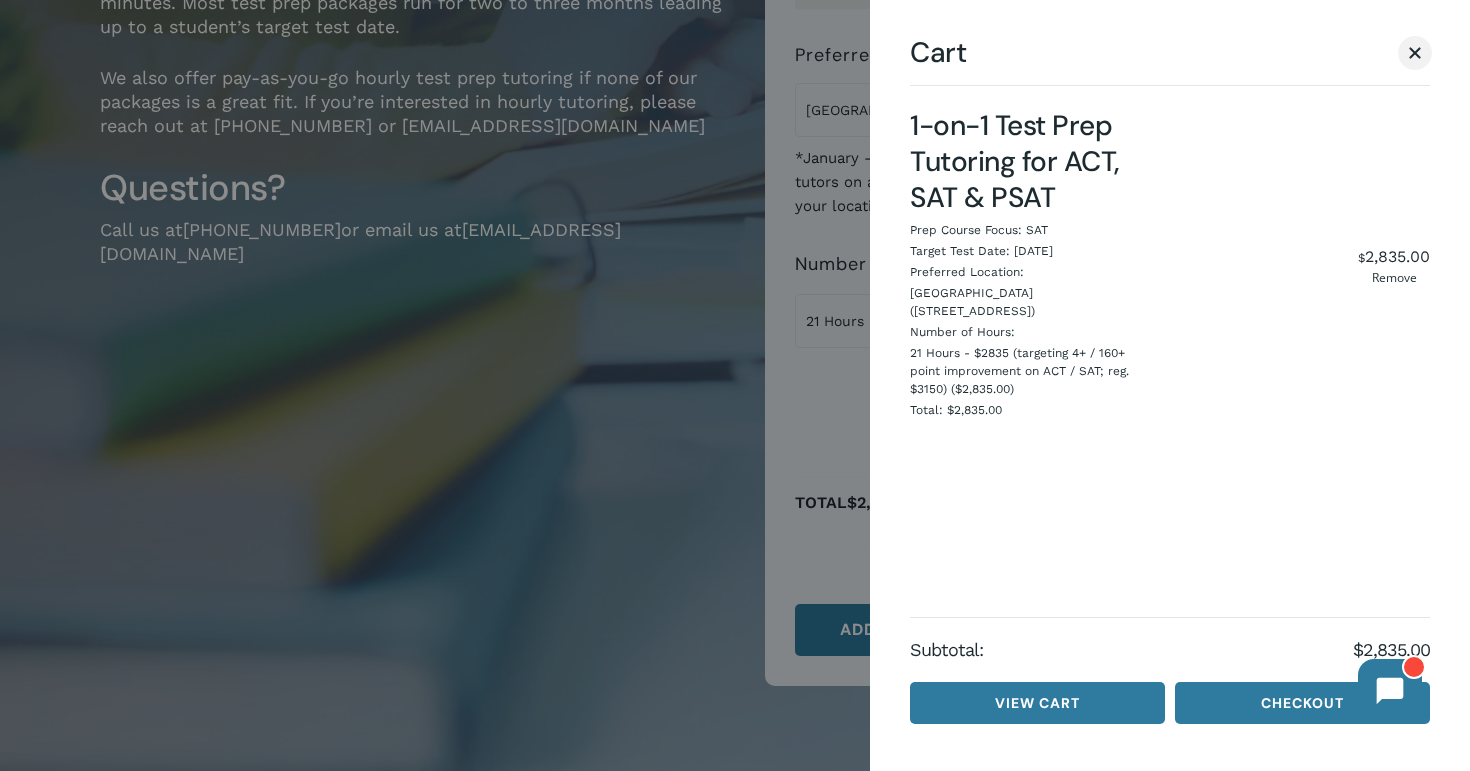 scroll, scrollTop: 485, scrollLeft: 0, axis: vertical 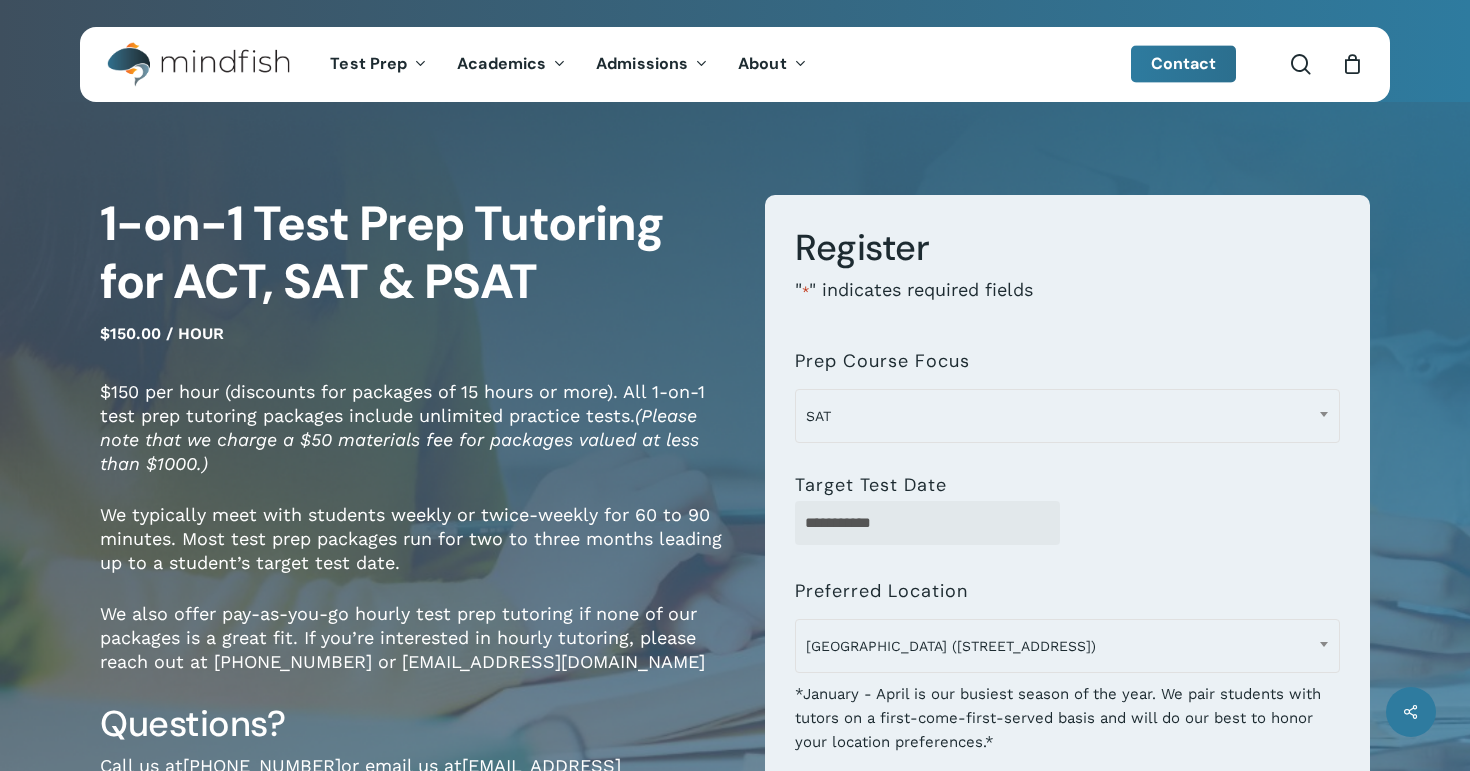 select on "***" 